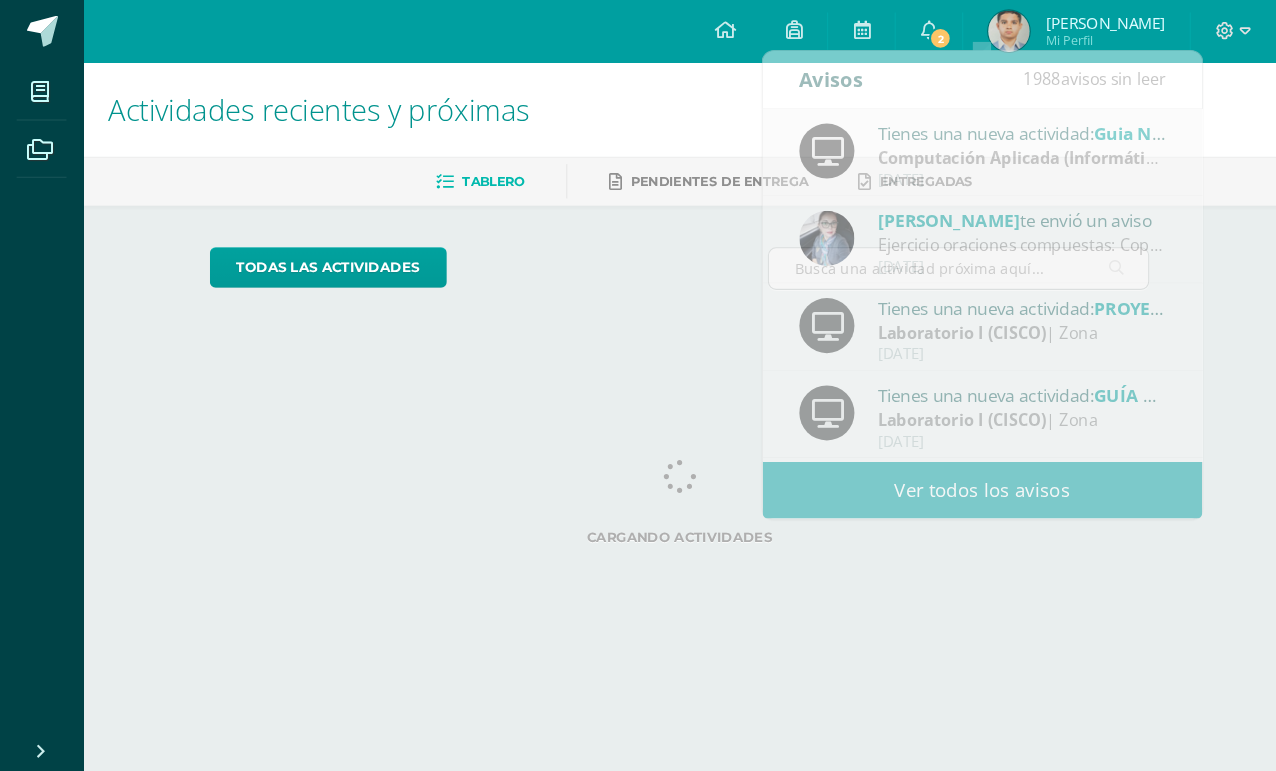 scroll, scrollTop: 0, scrollLeft: 2, axis: horizontal 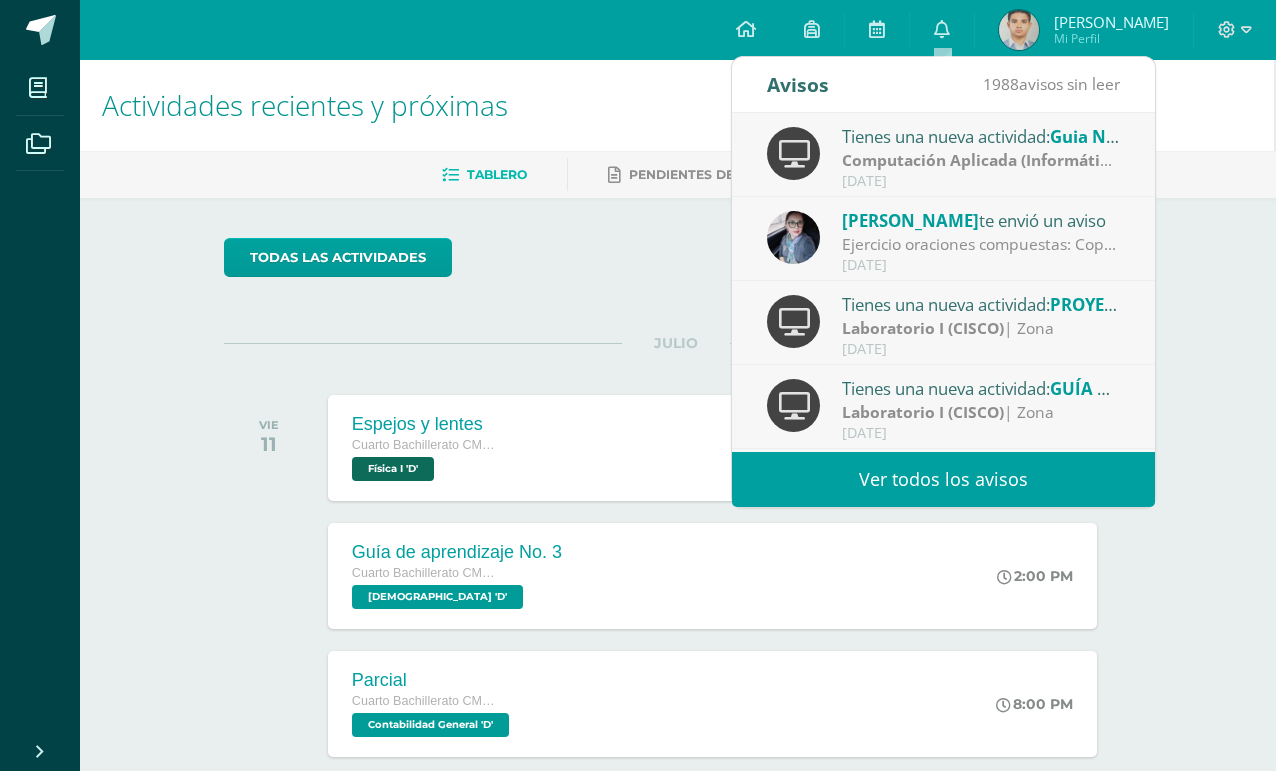 click on "Computación Aplicada (Informática)" at bounding box center (982, 160) 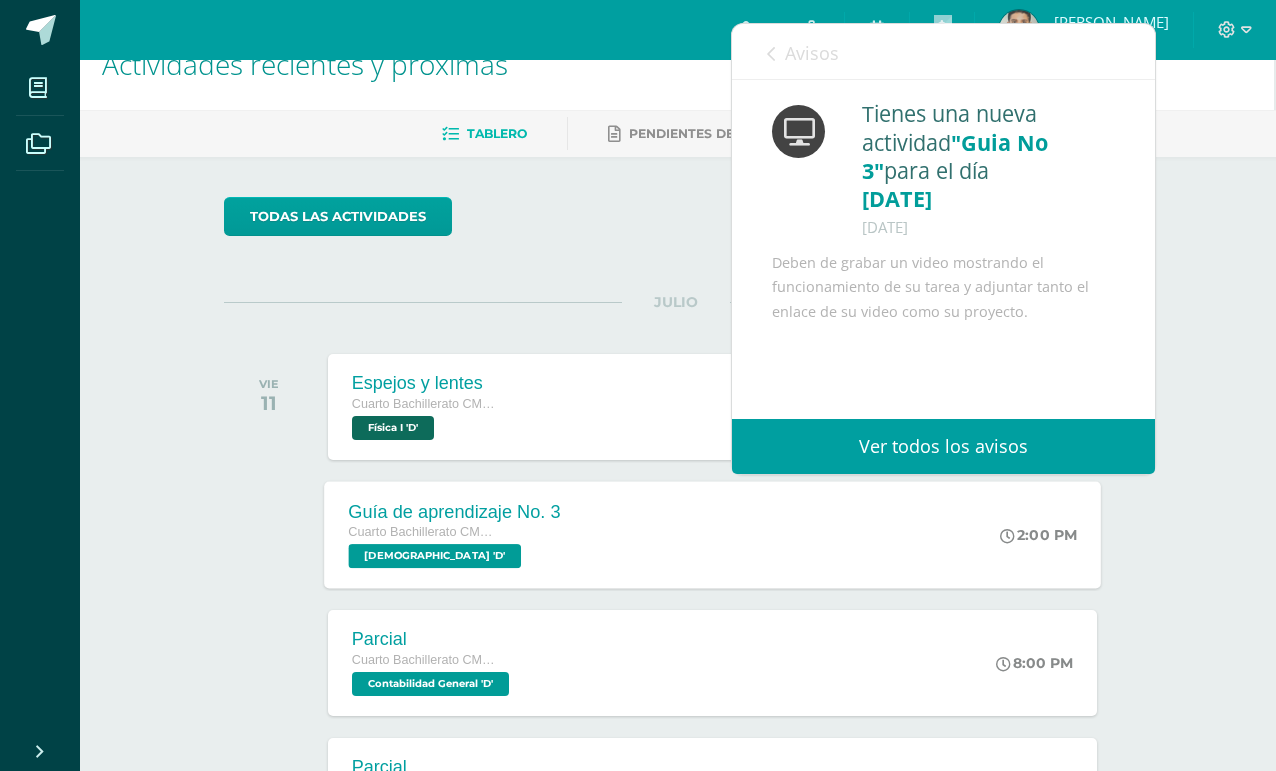 scroll, scrollTop: 38, scrollLeft: 2, axis: both 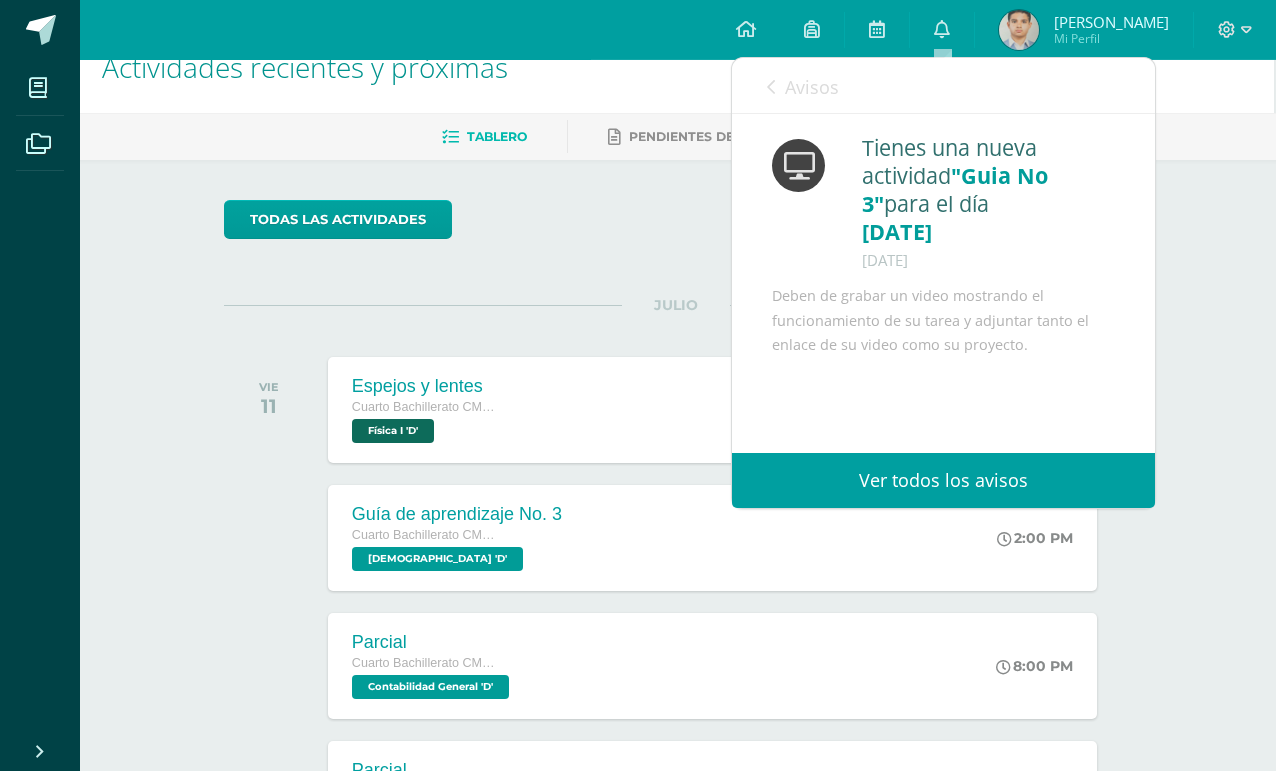 click on "Avisos" at bounding box center [812, 87] 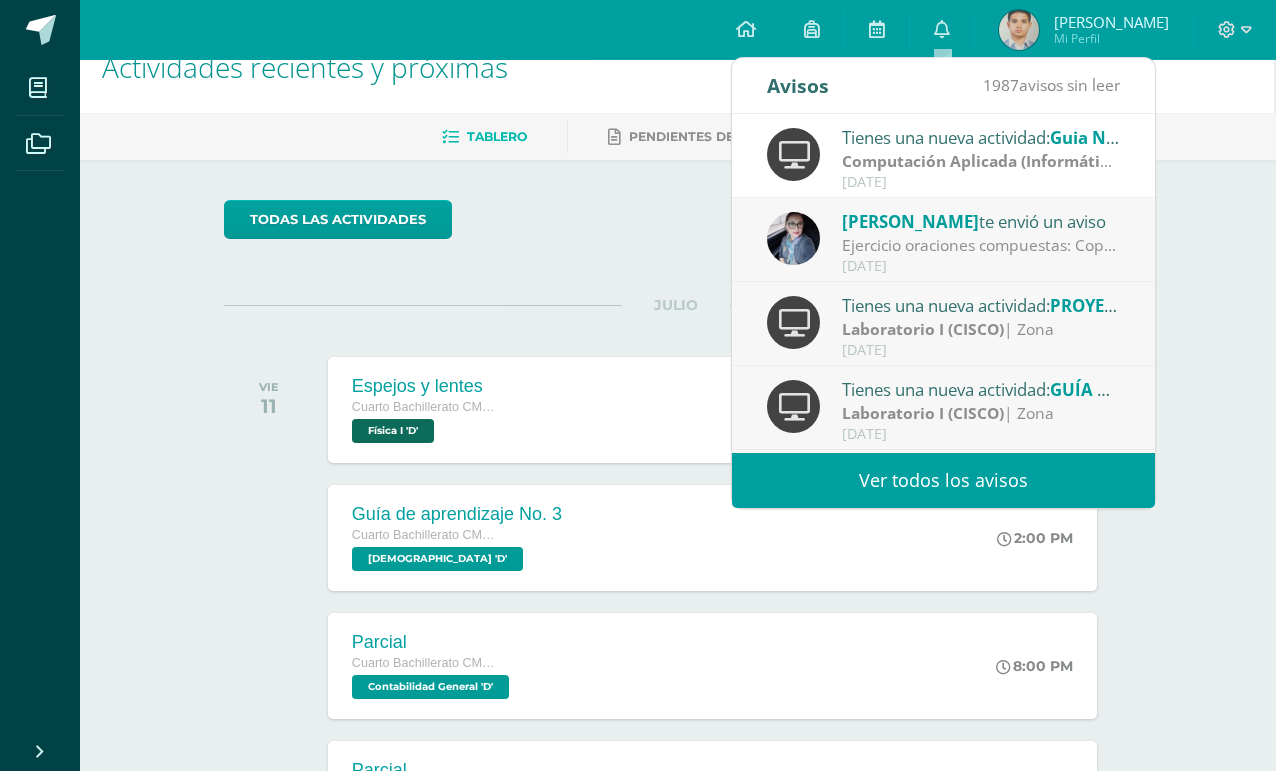 click on "Ejercicio oraciones compuestas:
Copiar las siguientes oraciones en el cuaderno y resolver" at bounding box center (981, 245) 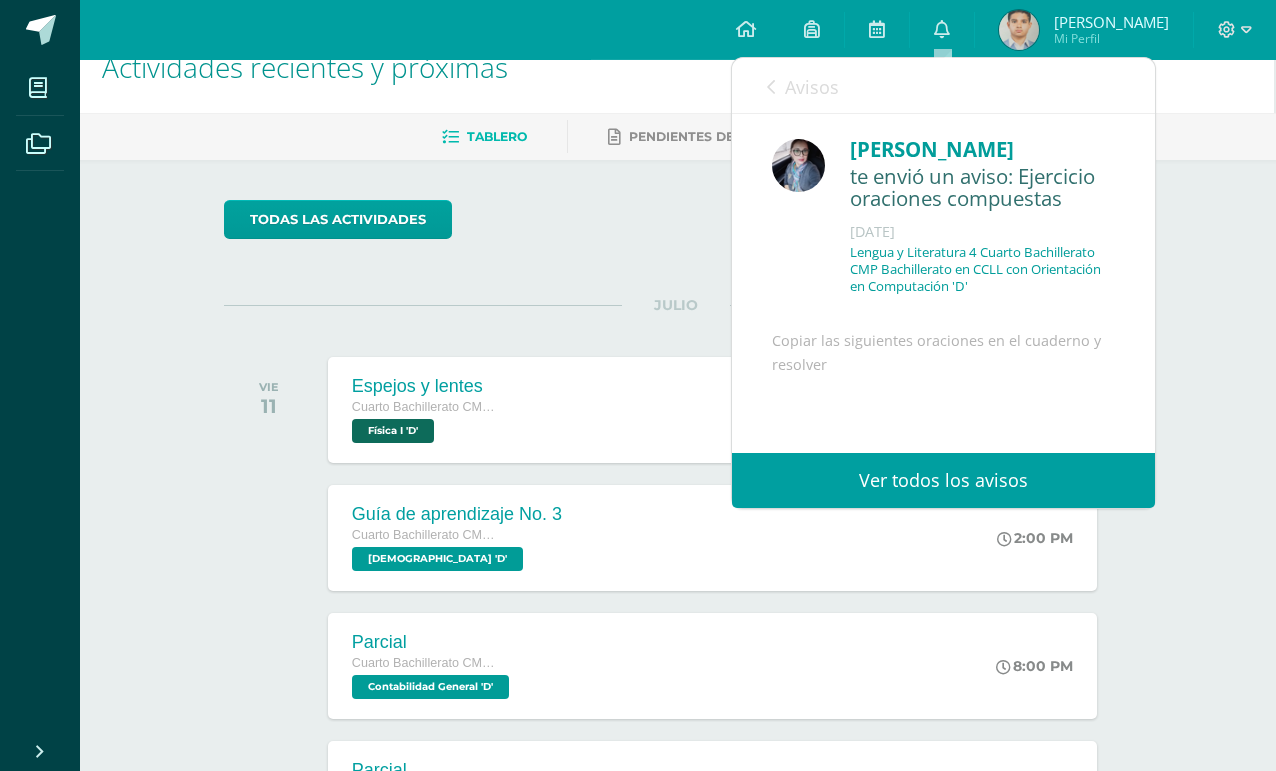 click on "Avisos" at bounding box center (812, 87) 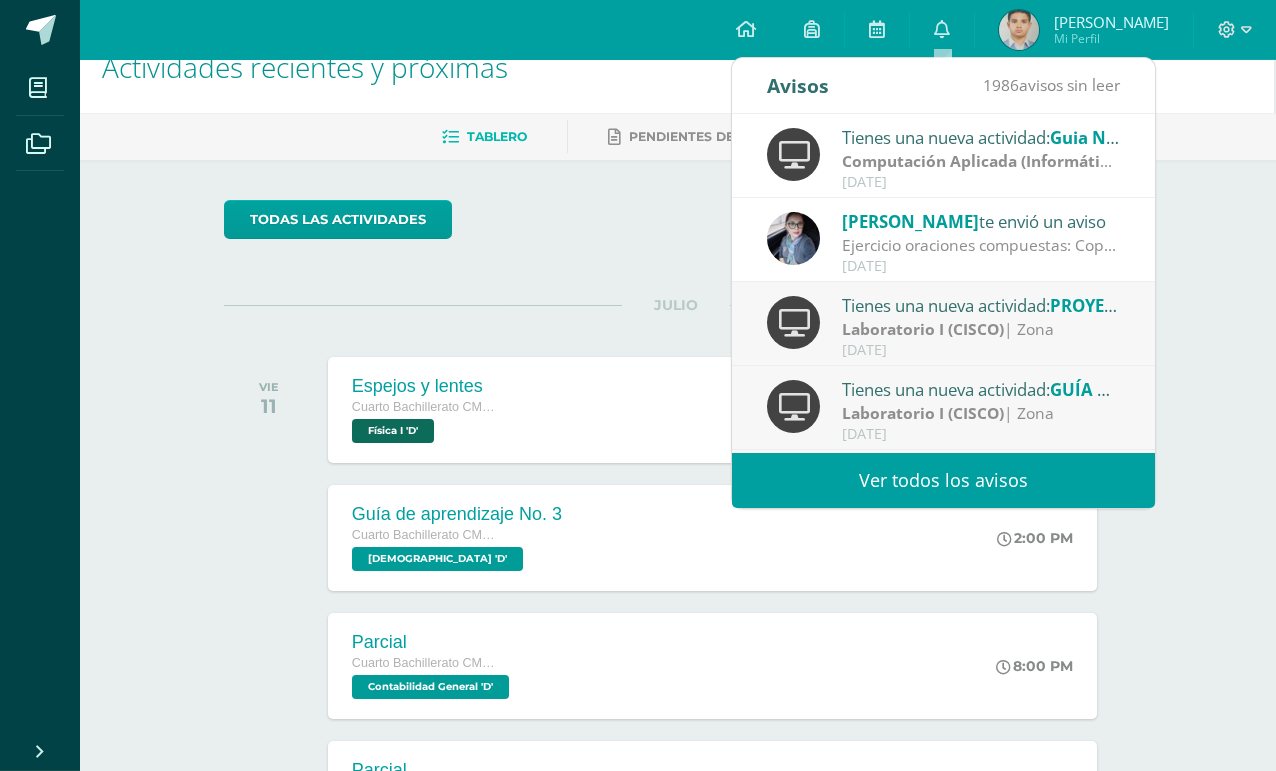 click on "Tienes una nueva actividad:  PROYECTO DE UNIDAD" at bounding box center (981, 305) 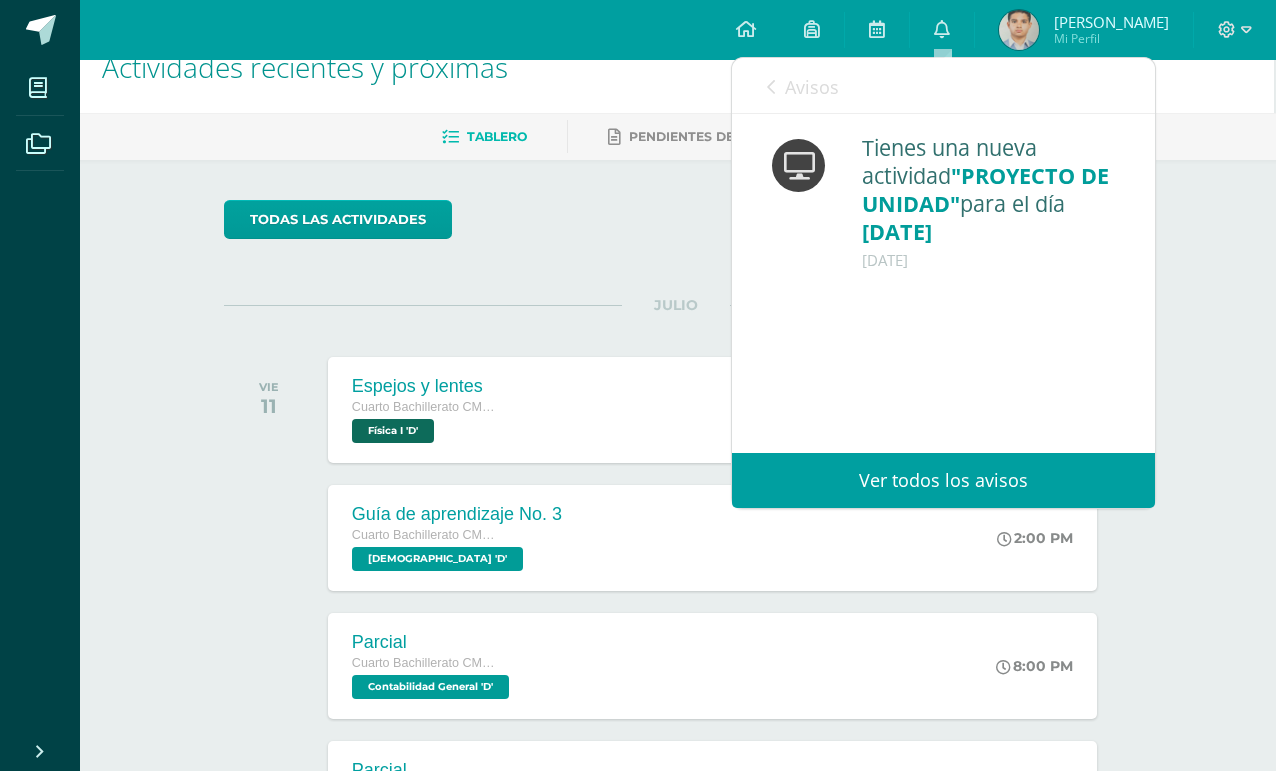 click on "Avisos" at bounding box center (812, 87) 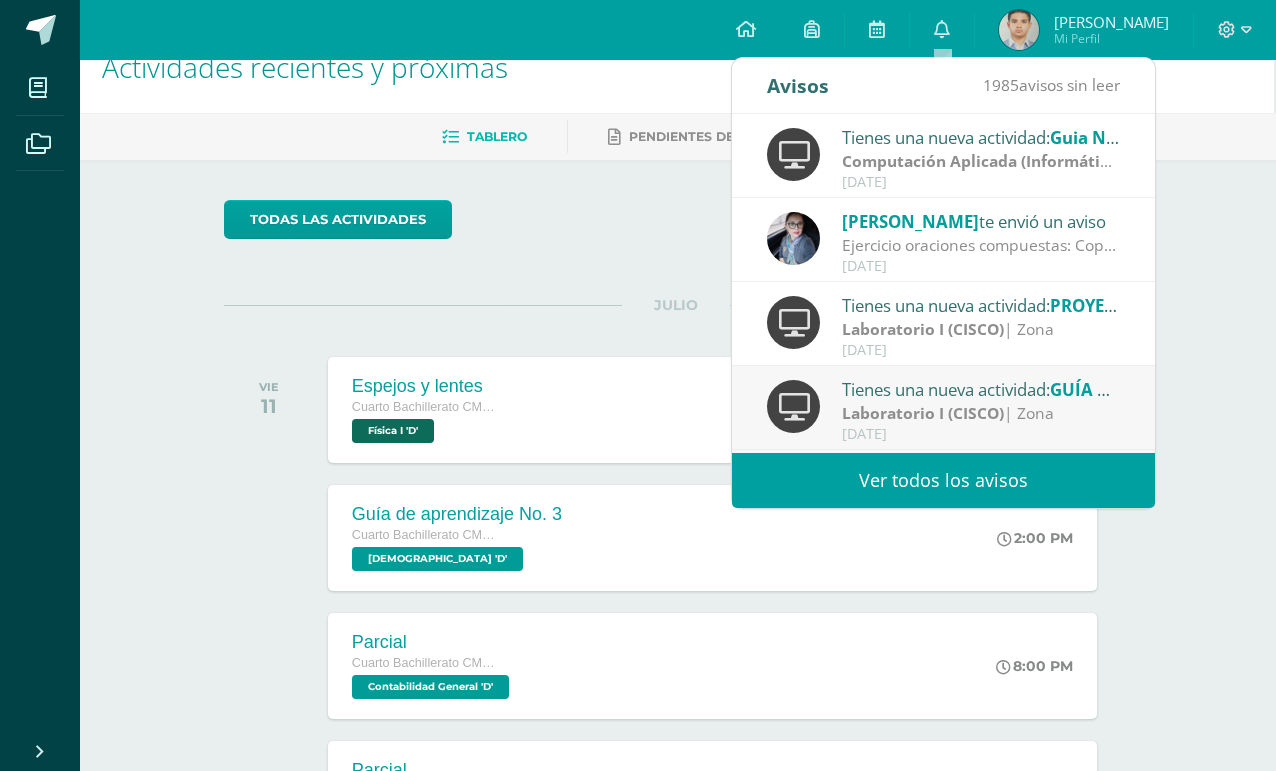 click on "[DATE]" at bounding box center [981, 434] 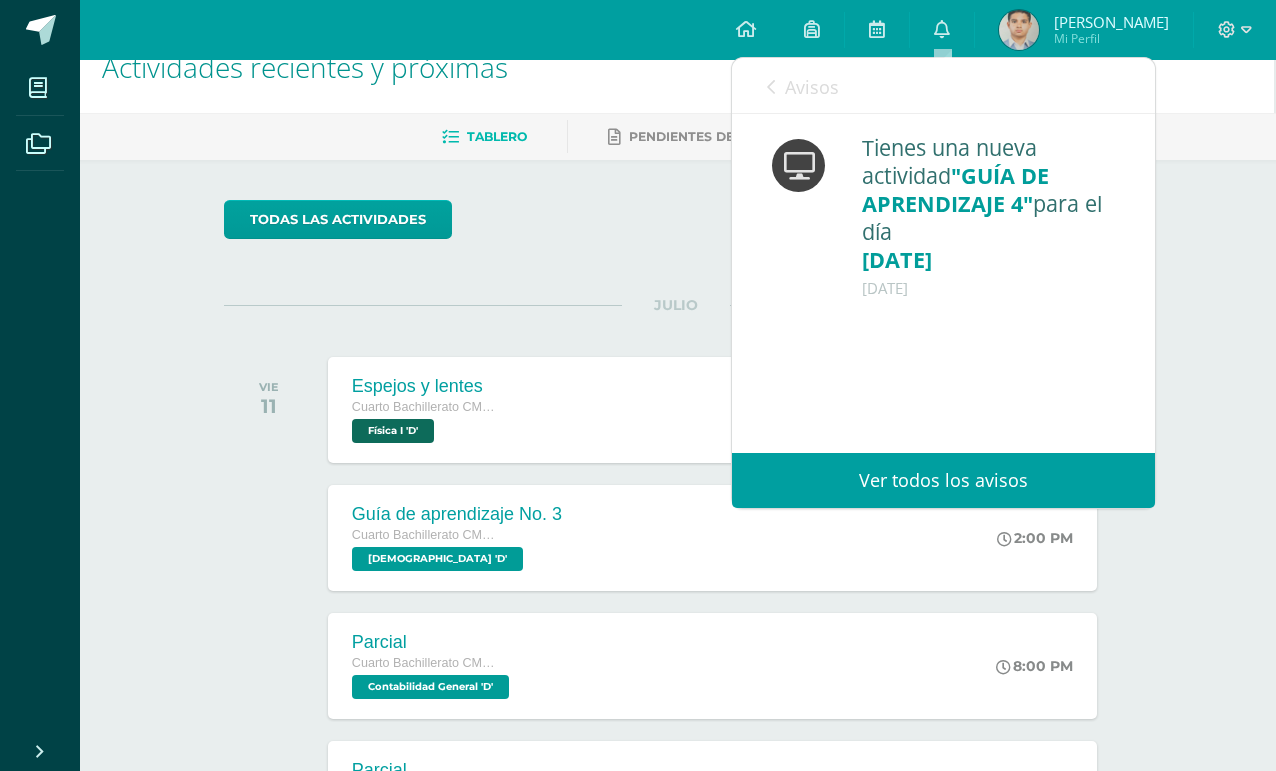 click on "Avisos" at bounding box center [812, 87] 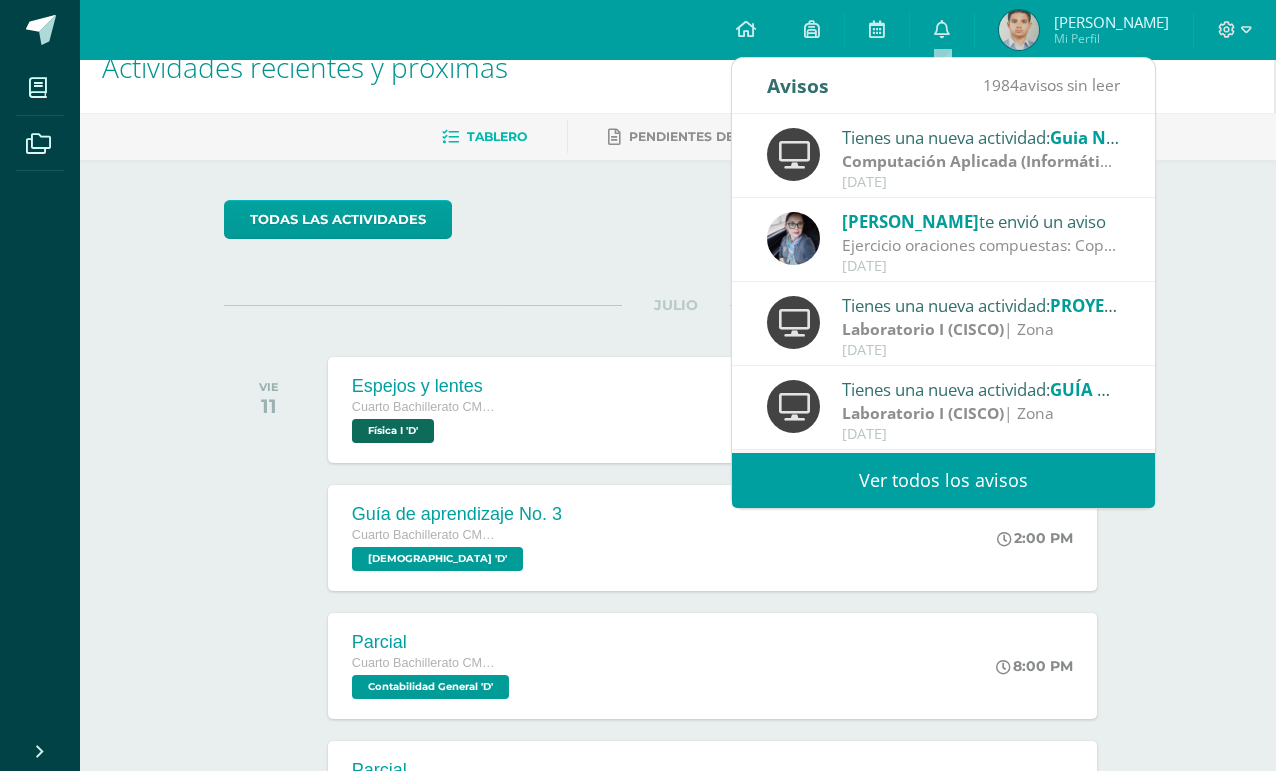 scroll, scrollTop: 0, scrollLeft: 0, axis: both 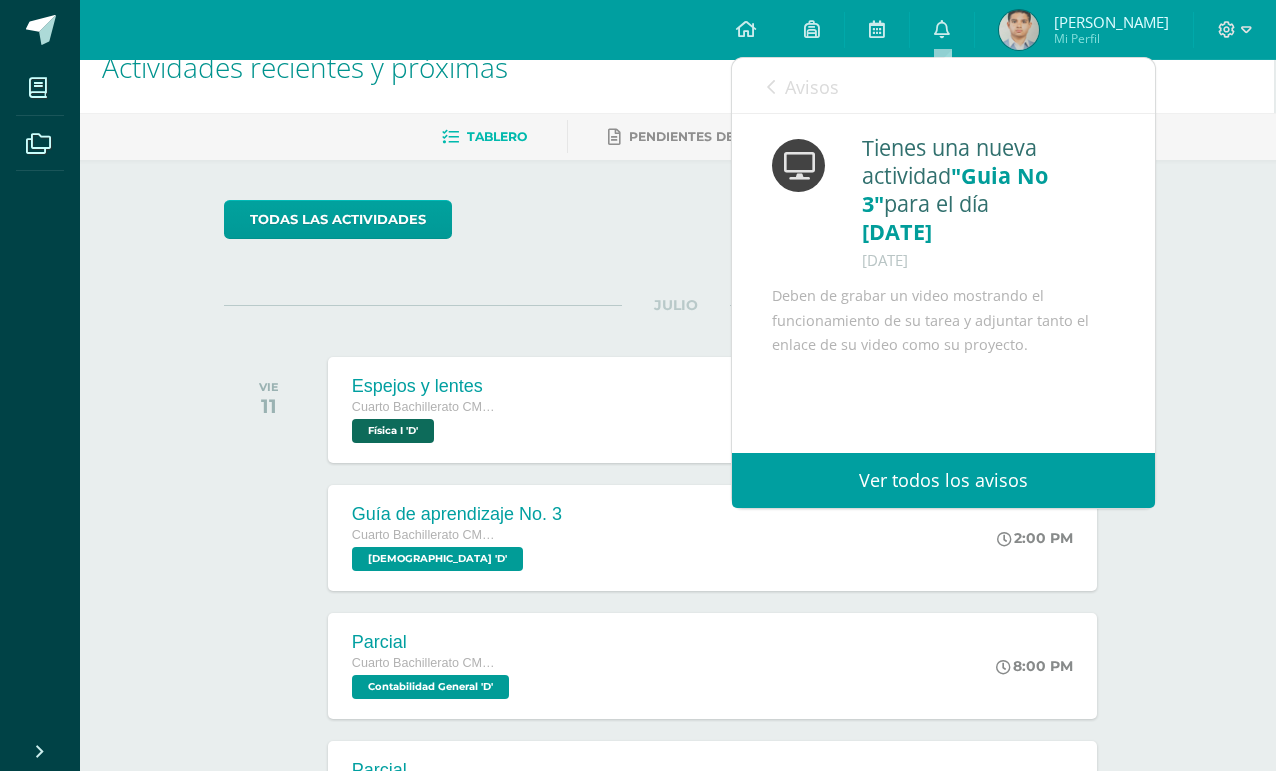 click on "todas las Actividades
No tienes actividades
Échale un vistazo a los demás períodos o  sal y disfruta del sol
JULIO
VIE
11
Espejos y lentes
Cuarto Bachillerato CMP Bachillerato en CCLL con Orientación en Computación
Física I 'D'
7:00 AM
Espejos y lentes" at bounding box center [676, 1078] 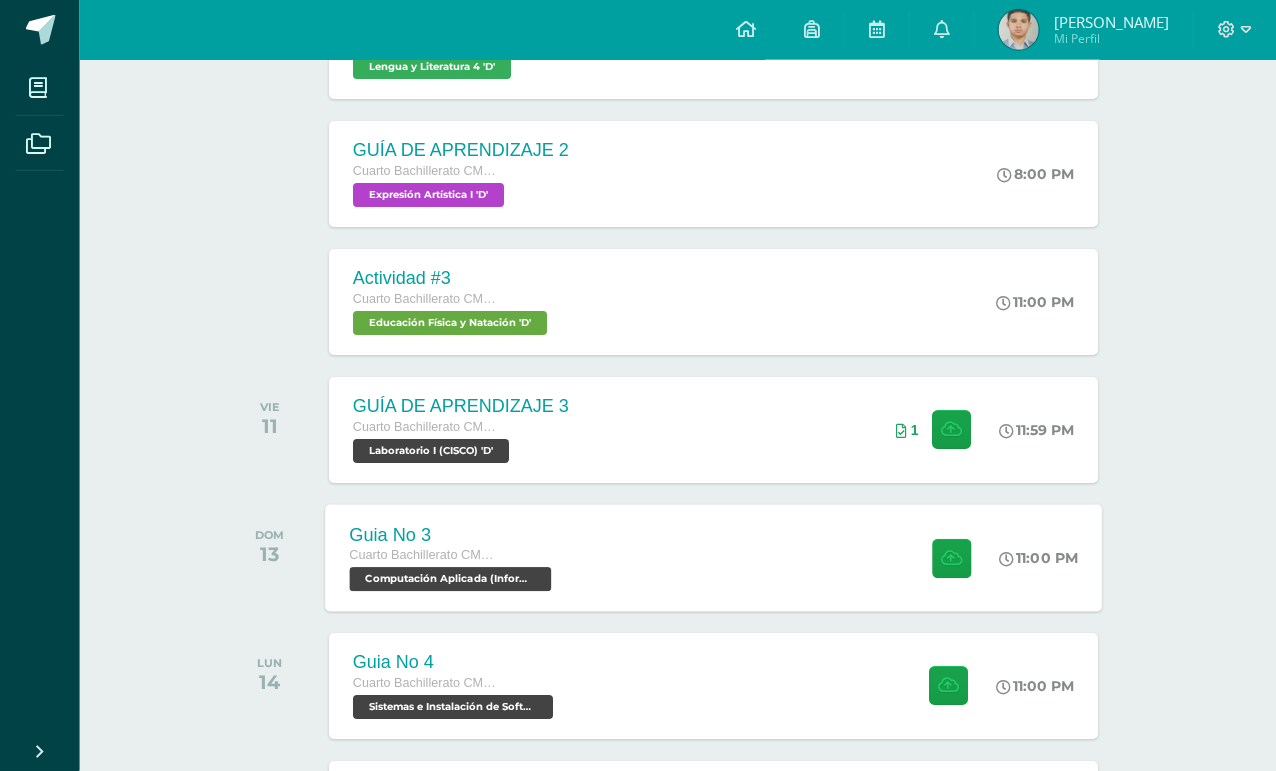 scroll, scrollTop: 814, scrollLeft: 2, axis: both 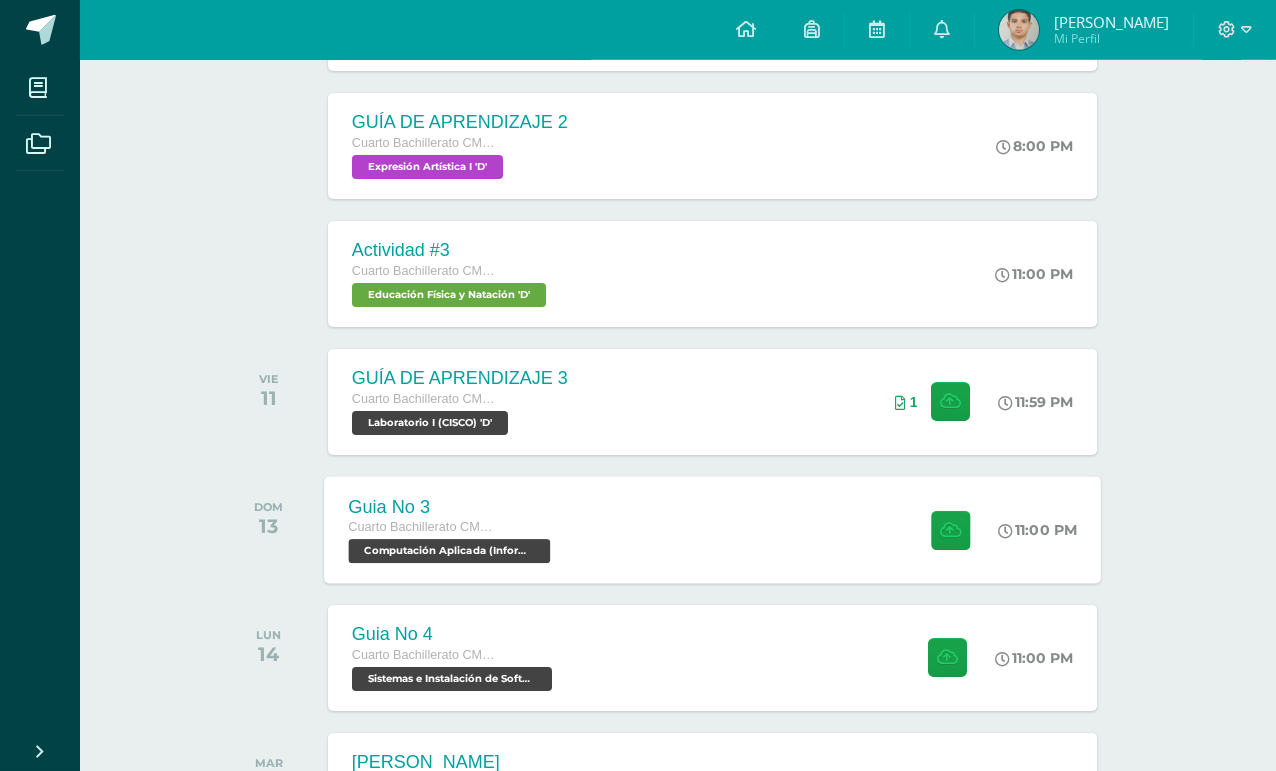 click on "Guia No 3
Cuarto Bachillerato CMP Bachillerato en CCLL con Orientación en Computación
Computación Aplicada (Informática) 'D'
11:00 PM
Guia No 3
Computación Aplicada (Informática)" at bounding box center (712, 529) 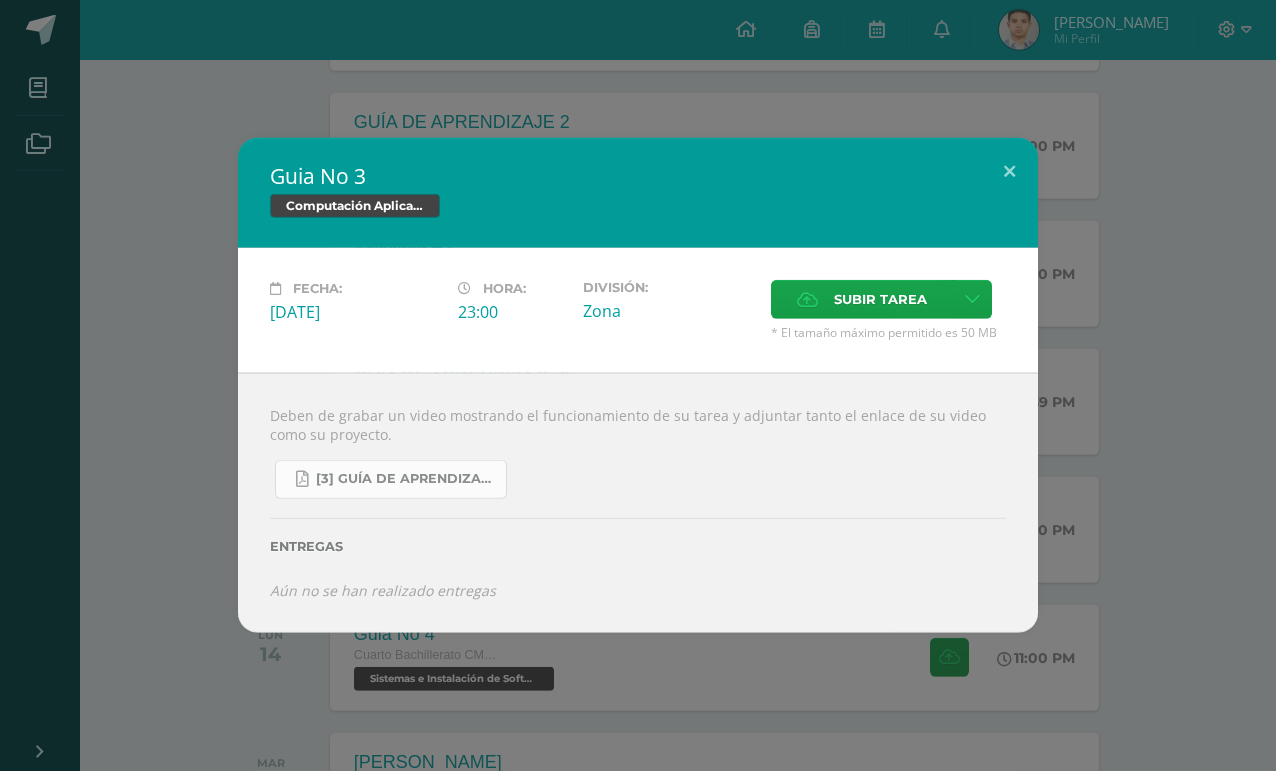 click on "[3] Guía de Aprendizaje - Computación Aplicada.pdf" at bounding box center (406, 479) 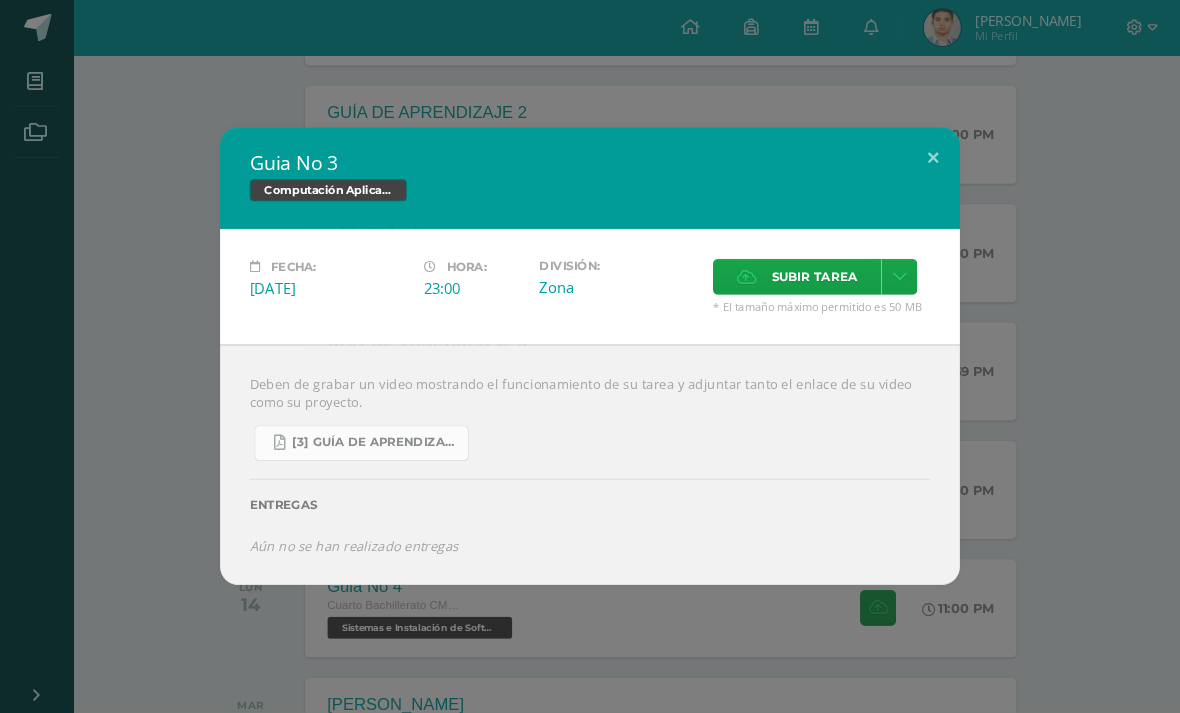 scroll, scrollTop: 879, scrollLeft: 0, axis: vertical 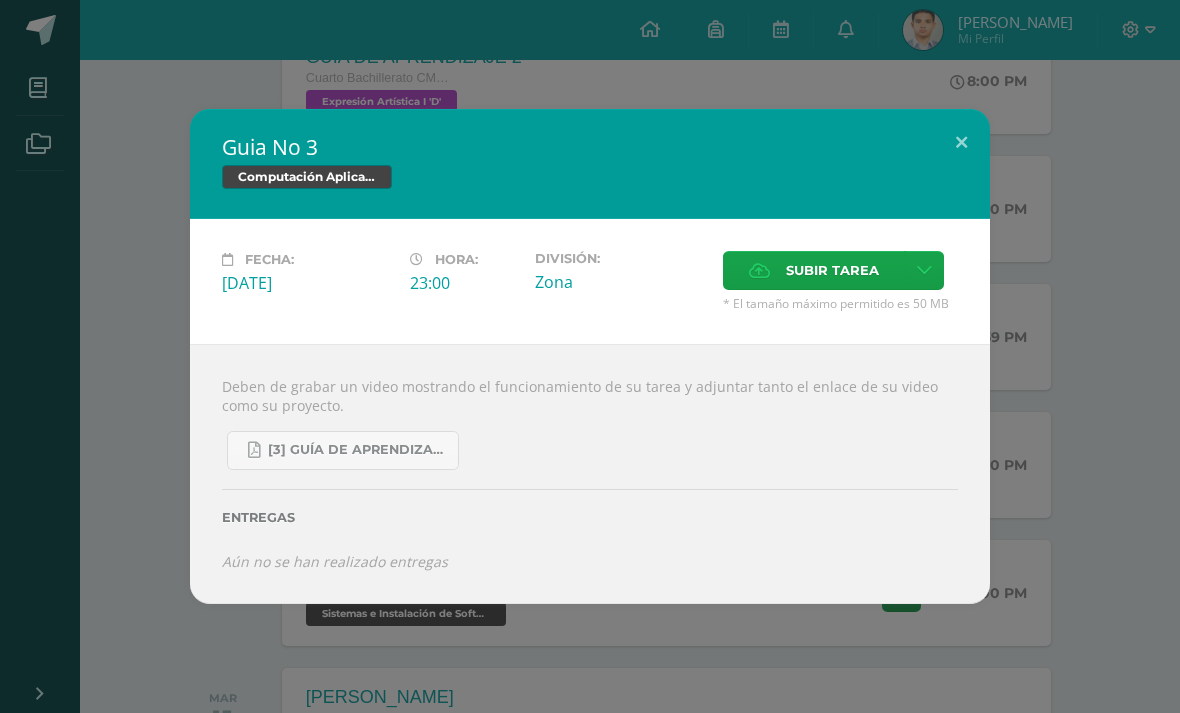 click on "Guia No 3
Computación Aplicada (Informática)
Fecha:
Domingo 13 de Julio
Hora:
23:00
División:
Cancelar" at bounding box center (590, 356) 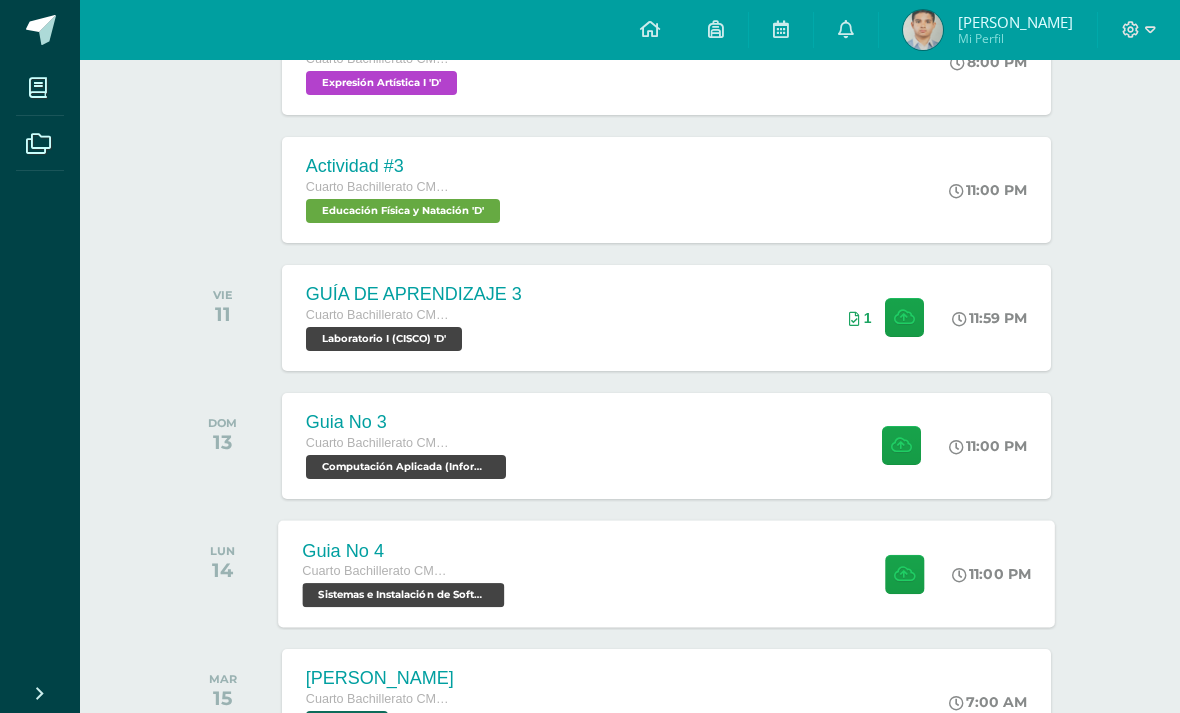 scroll, scrollTop: 947, scrollLeft: 0, axis: vertical 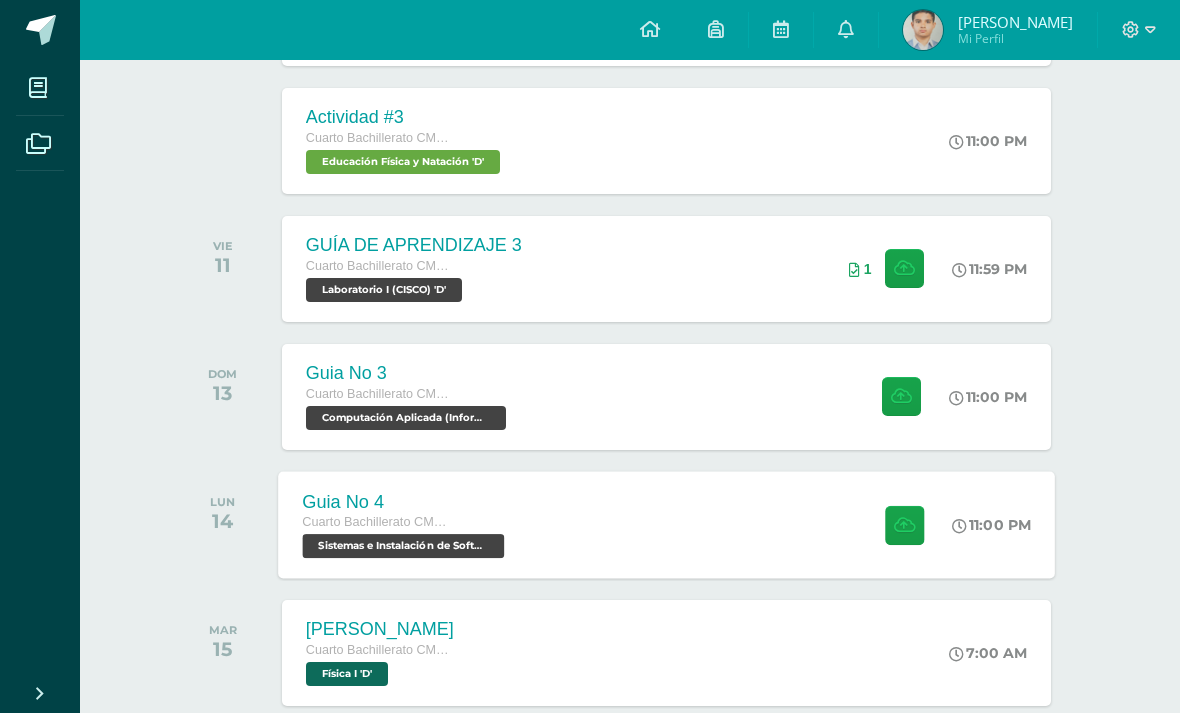 click on "Guia No 4
Cuarto Bachillerato CMP Bachillerato en CCLL con Orientación en Computación
Sistemas e Instalación de Software (Desarrollo de Software) 'D'
11:00 PM
Guia No 4" at bounding box center [666, 524] 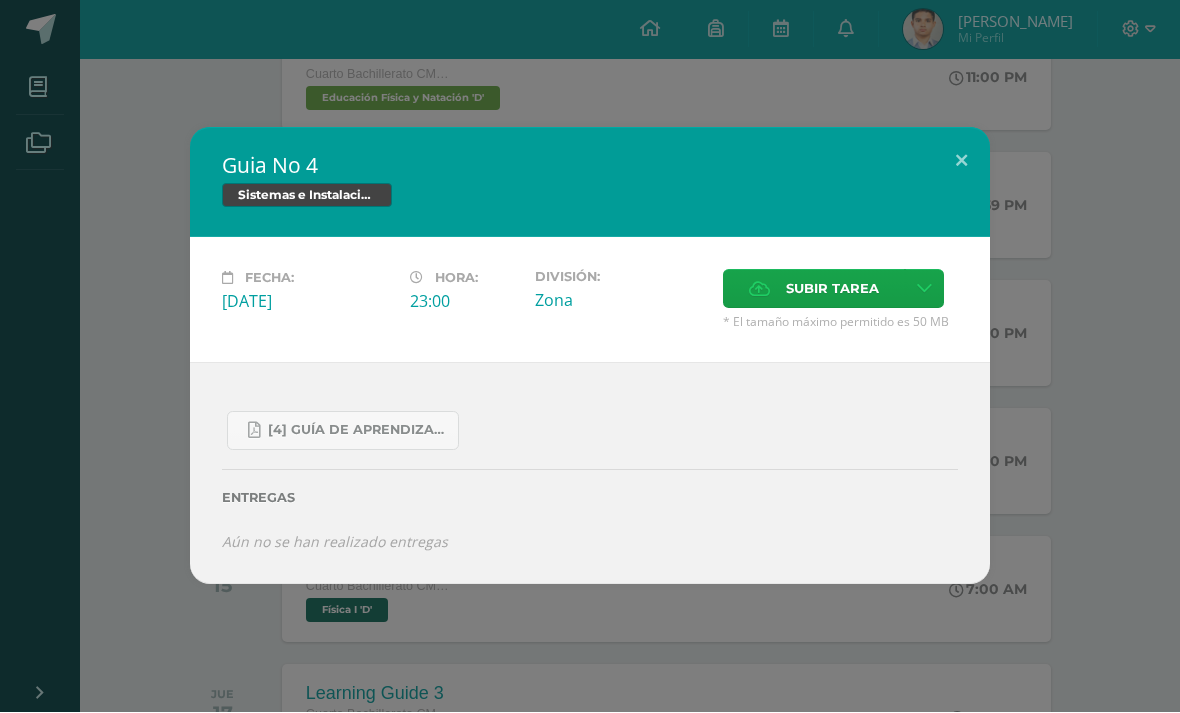 scroll, scrollTop: 1011, scrollLeft: 0, axis: vertical 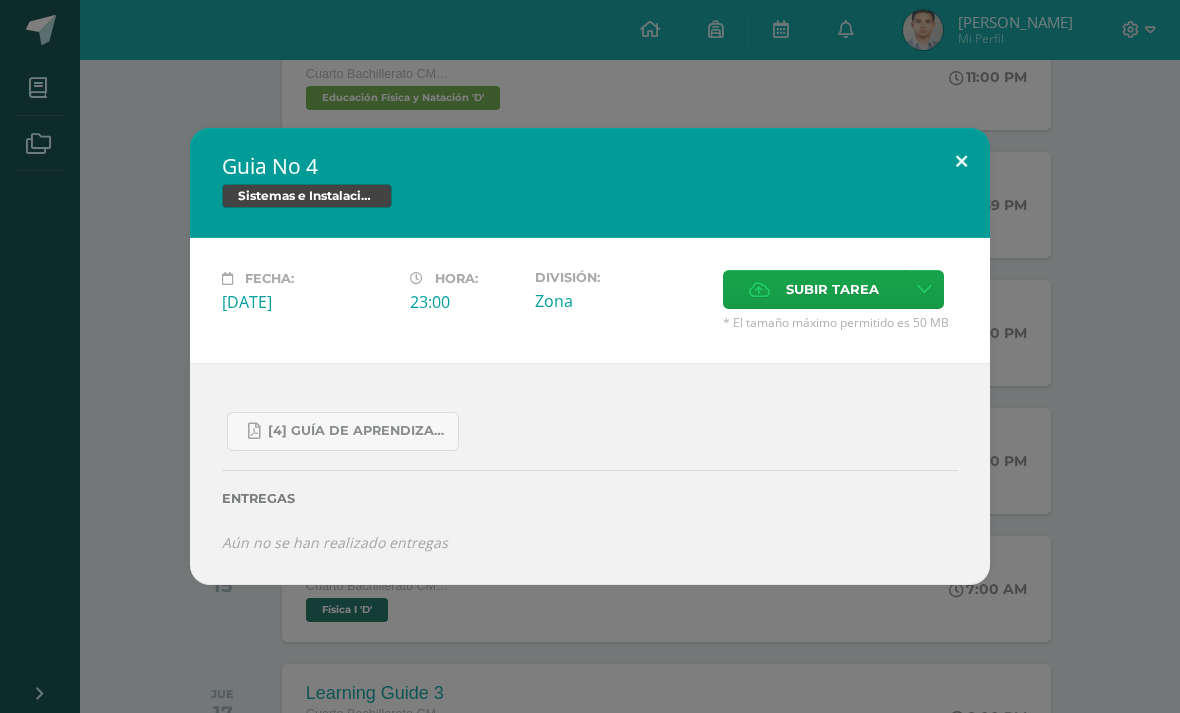 click at bounding box center (961, 162) 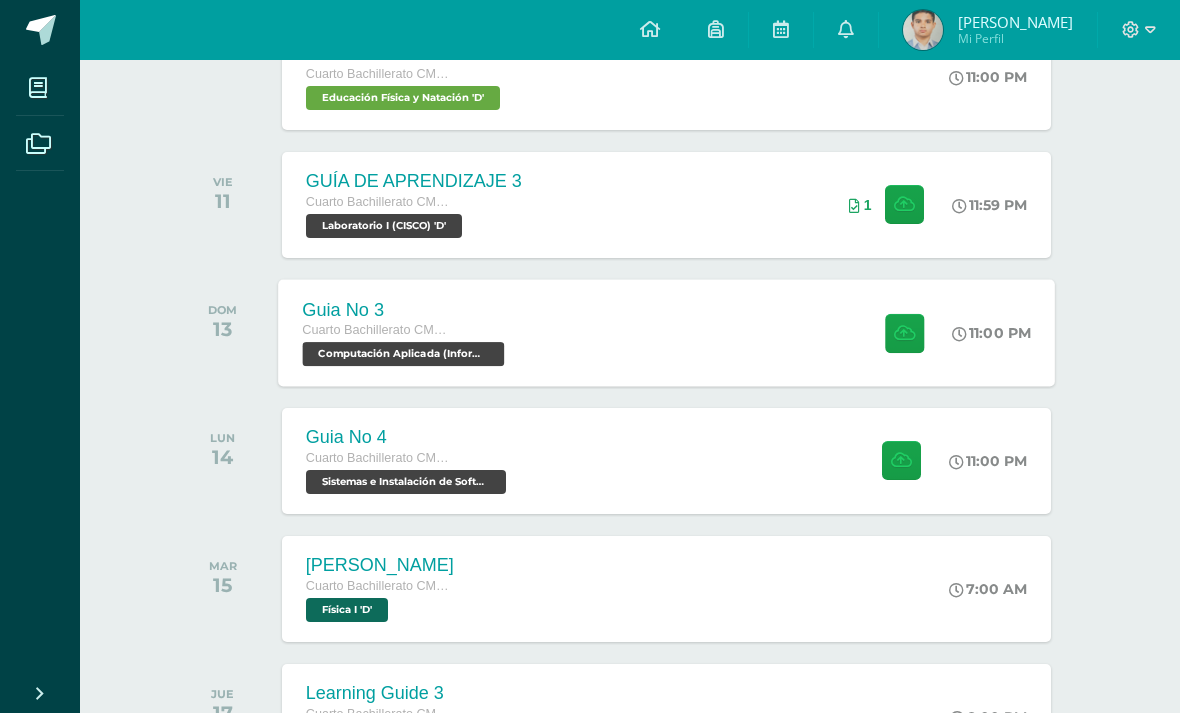 click on "11:00 PM" at bounding box center [1001, 332] 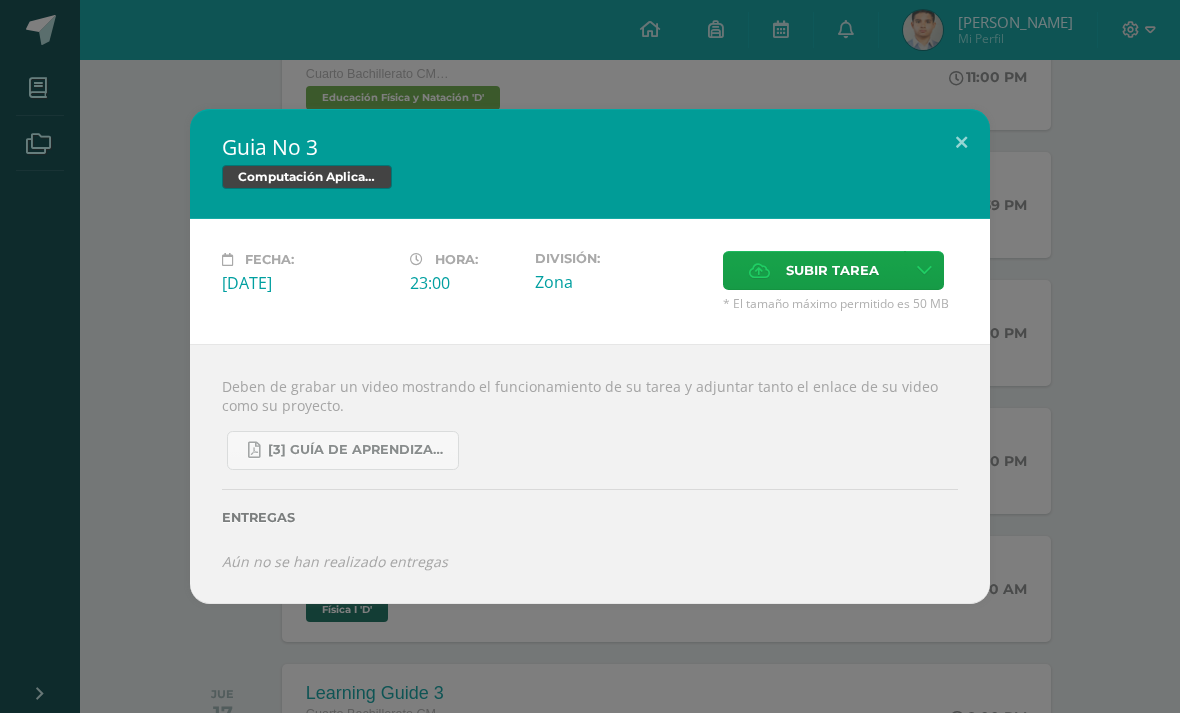click on "Guia No 3
Computación Aplicada (Informática)
Fecha:
Domingo 13 de Julio
Hora:
23:00
División:
Cancelar" at bounding box center [590, 356] 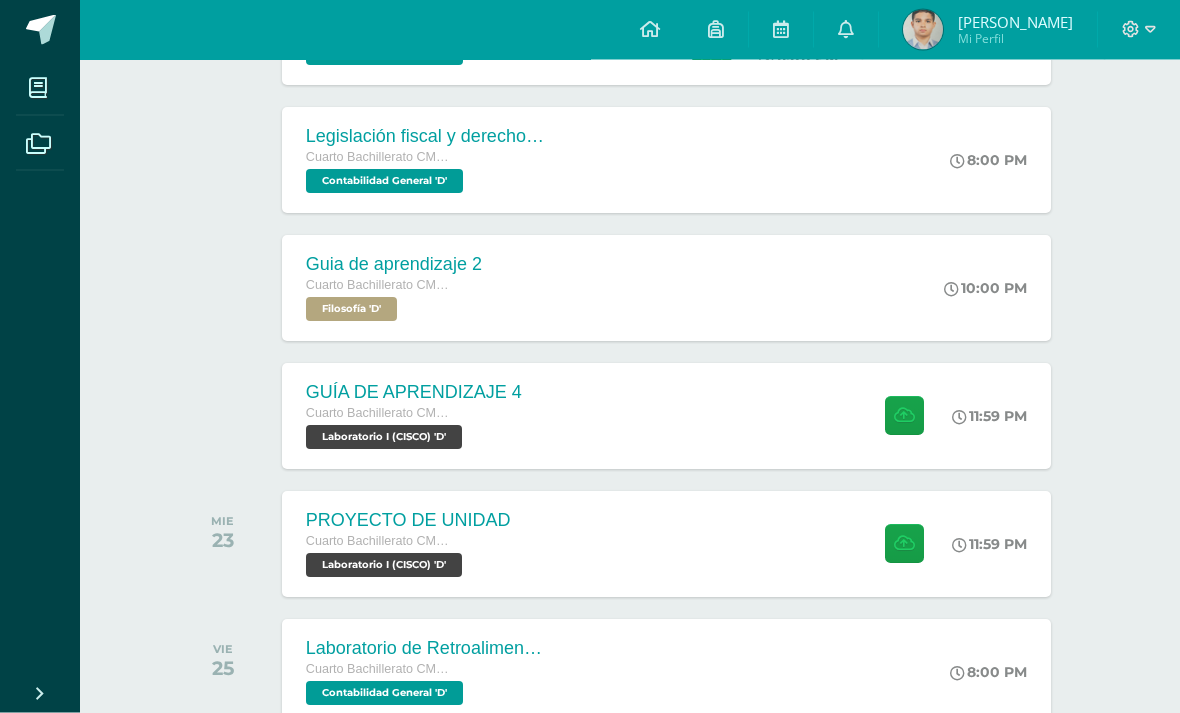 scroll, scrollTop: 2174, scrollLeft: 0, axis: vertical 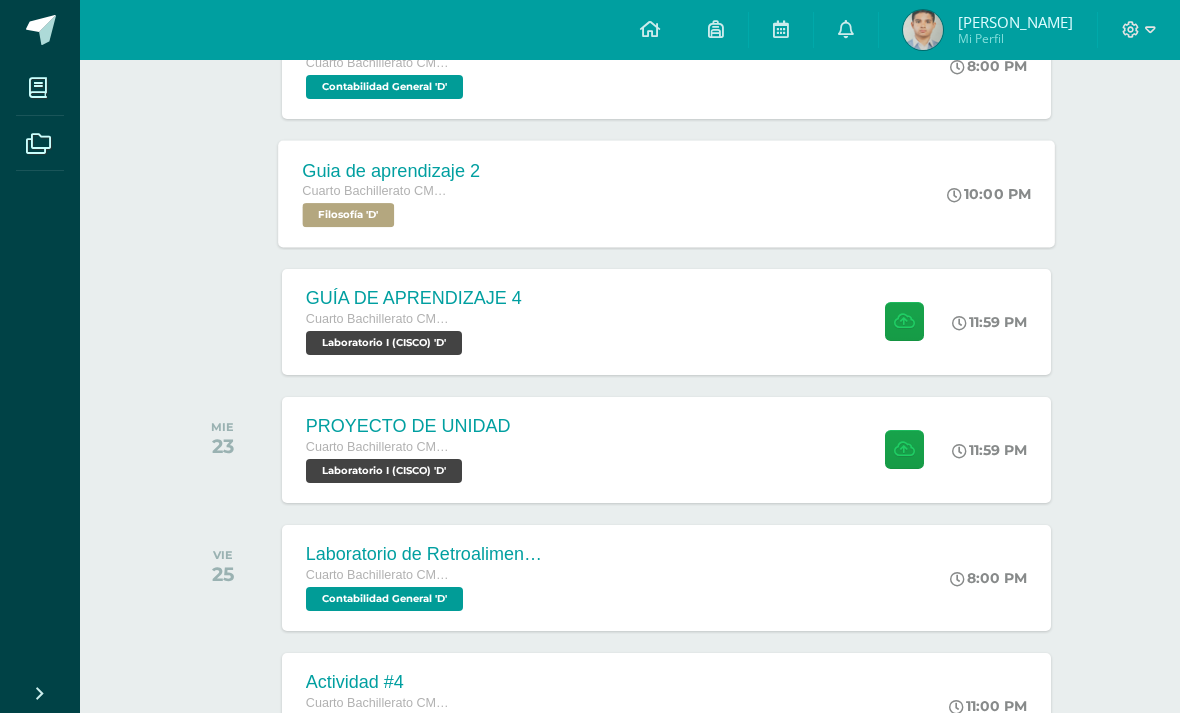 click on "Guia de aprendizaje 2
Cuarto Bachillerato CMP Bachillerato en CCLL con Orientación en Computación
Filosofía 'D'
10:00 PM
Guia de aprendizaje 2
Filosofía
Cargando contenido" at bounding box center [666, 193] 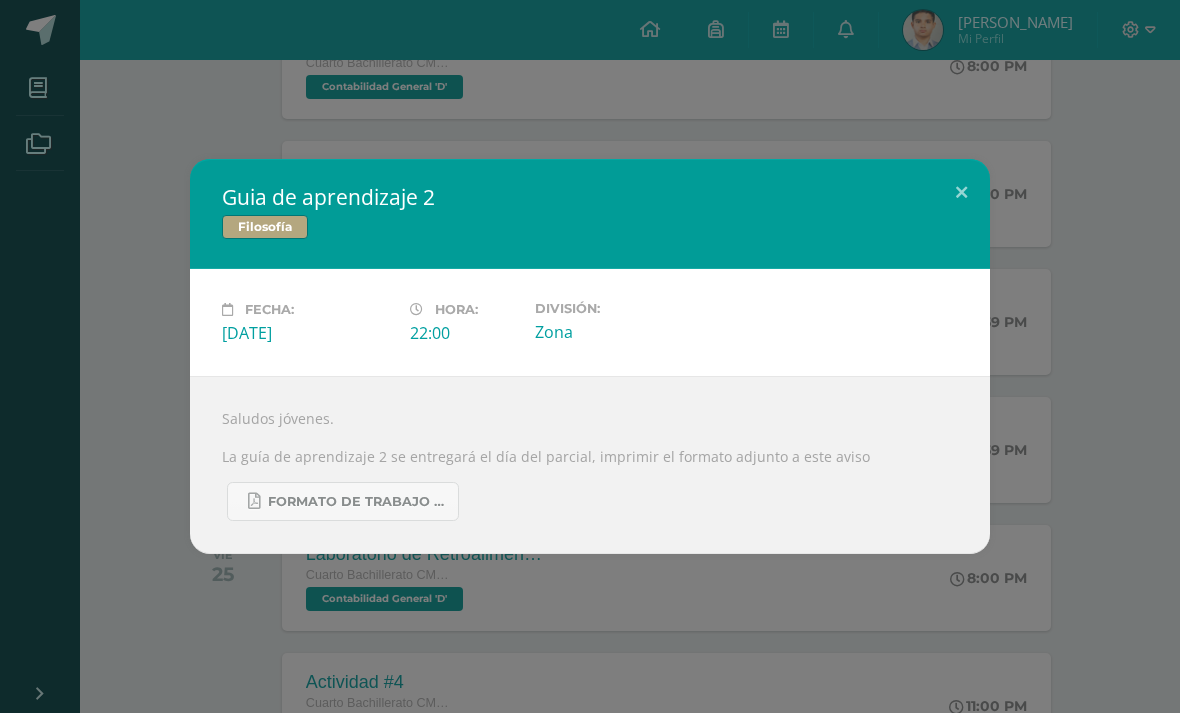 click on "Guia de aprendizaje 2
Filosofía
Fecha:
Viernes 18 de Julio
Hora:
22:00
División:
Zona" at bounding box center (590, 356) 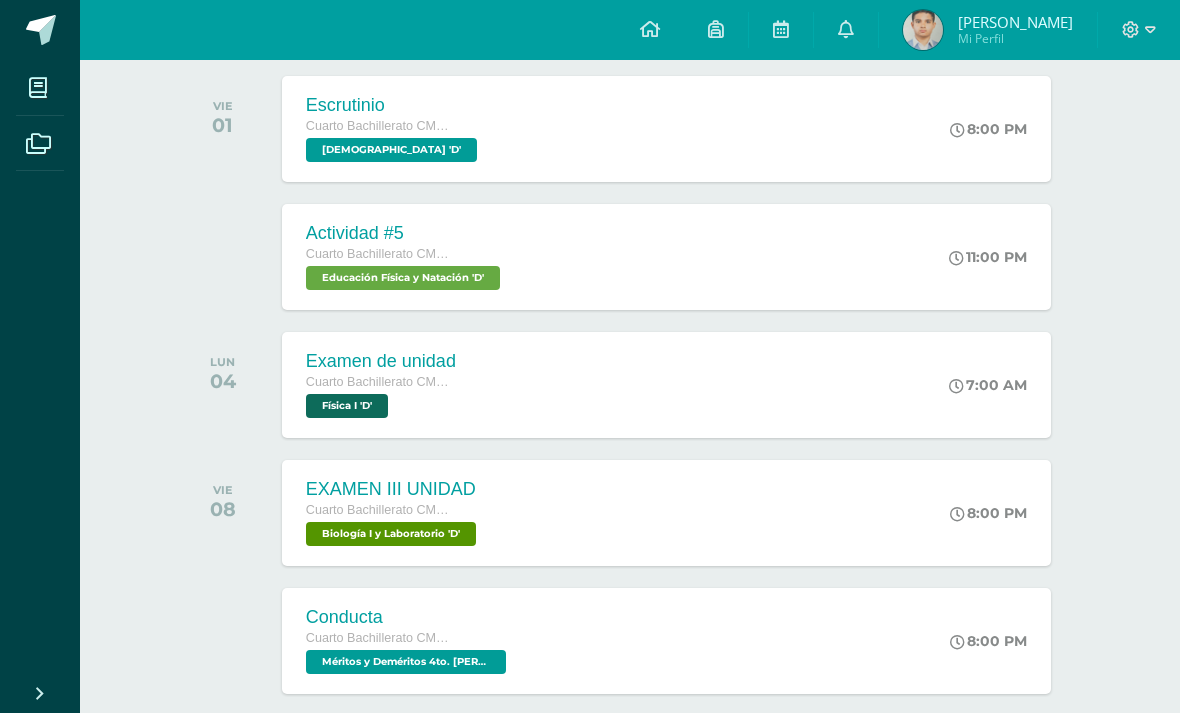 scroll, scrollTop: 3266, scrollLeft: 0, axis: vertical 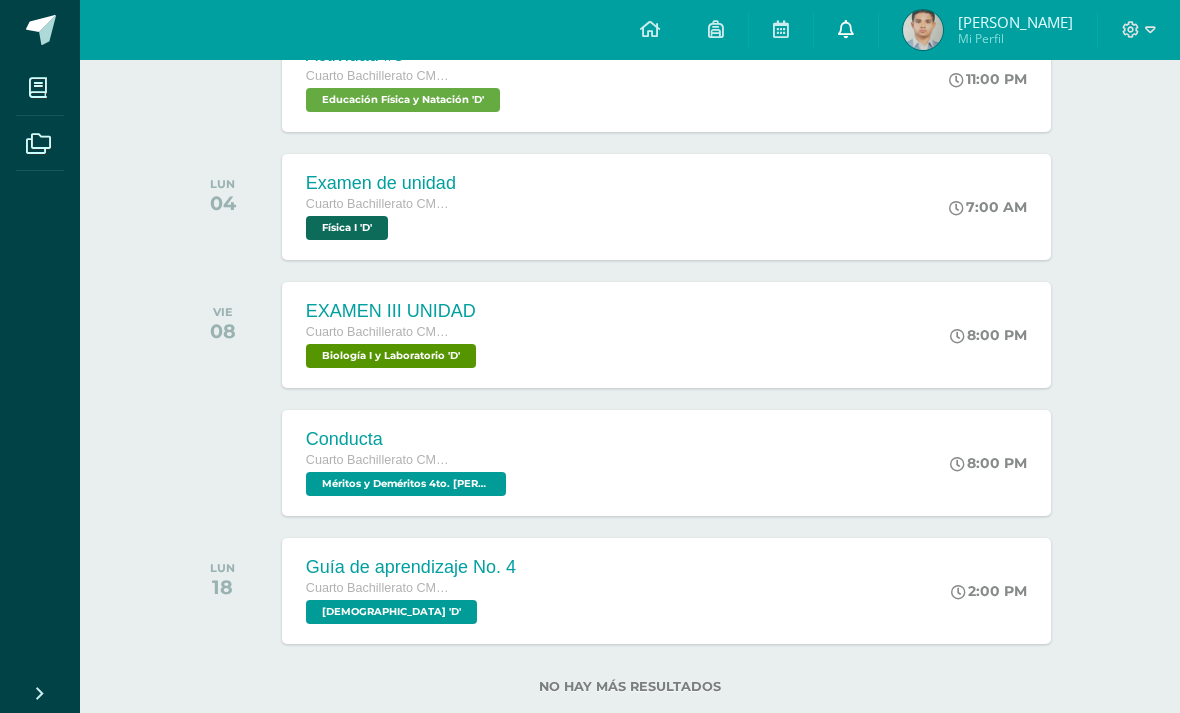 click on "0" at bounding box center (846, 30) 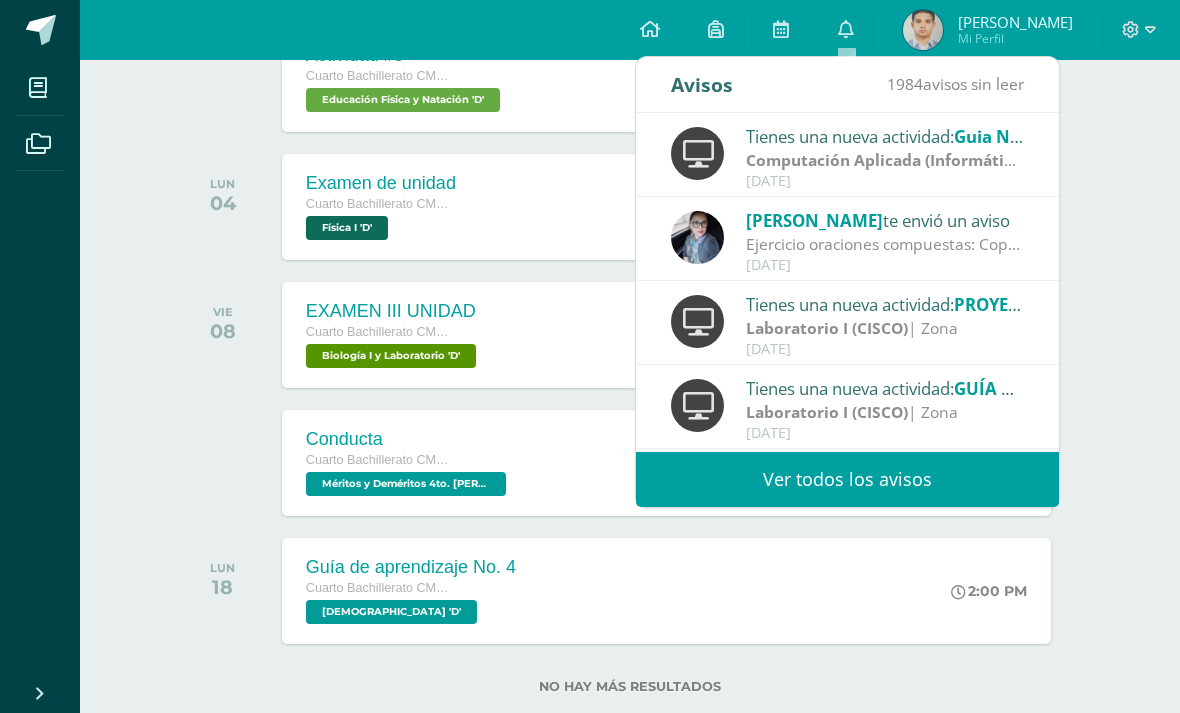 click on "Ver todos los avisos" at bounding box center [847, 479] 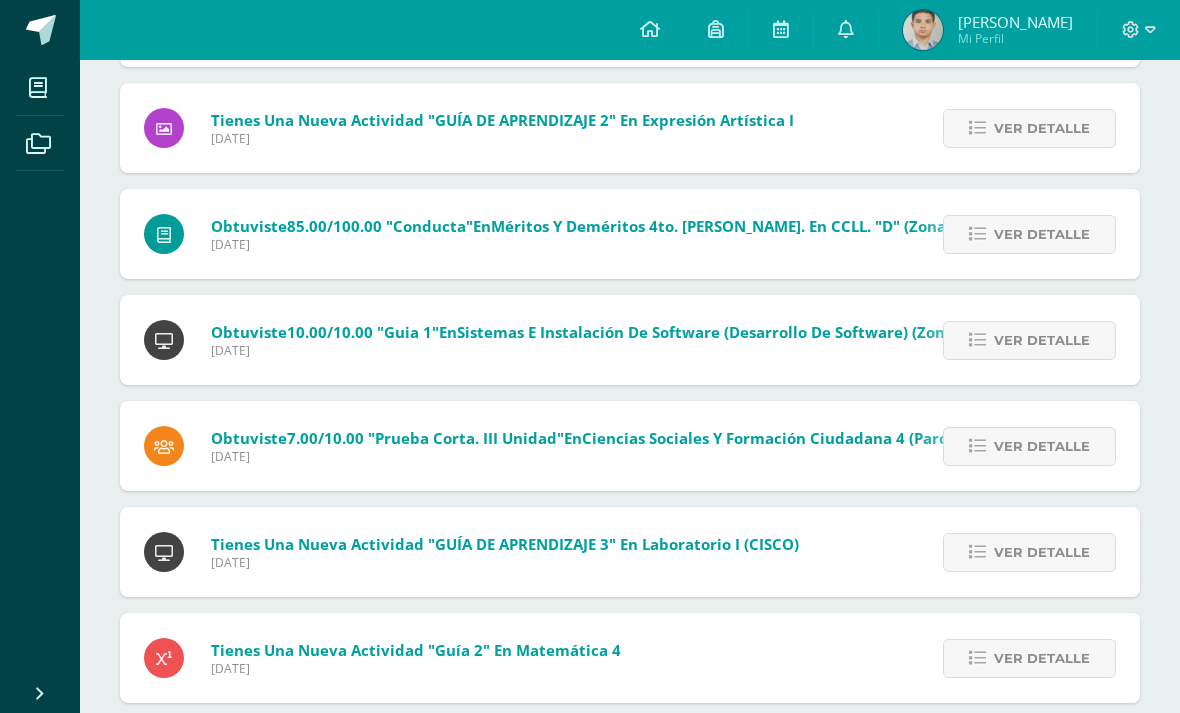 scroll, scrollTop: 1323, scrollLeft: 0, axis: vertical 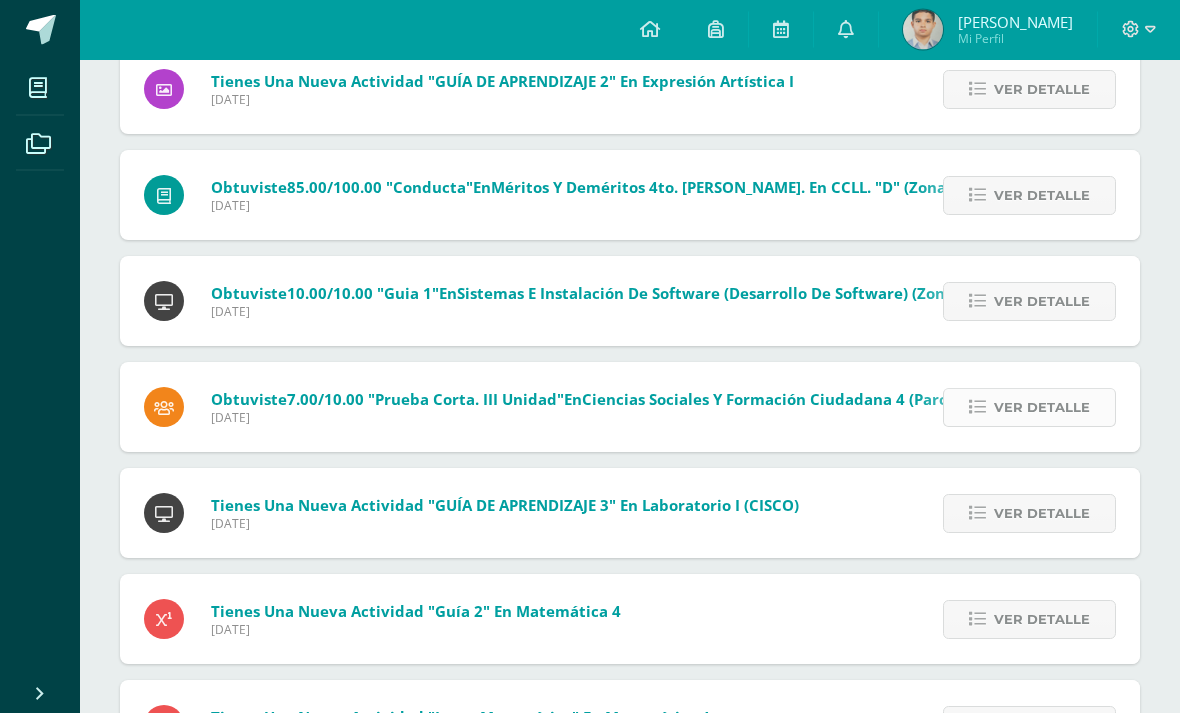 click on "Ver detalle" at bounding box center (1029, 408) 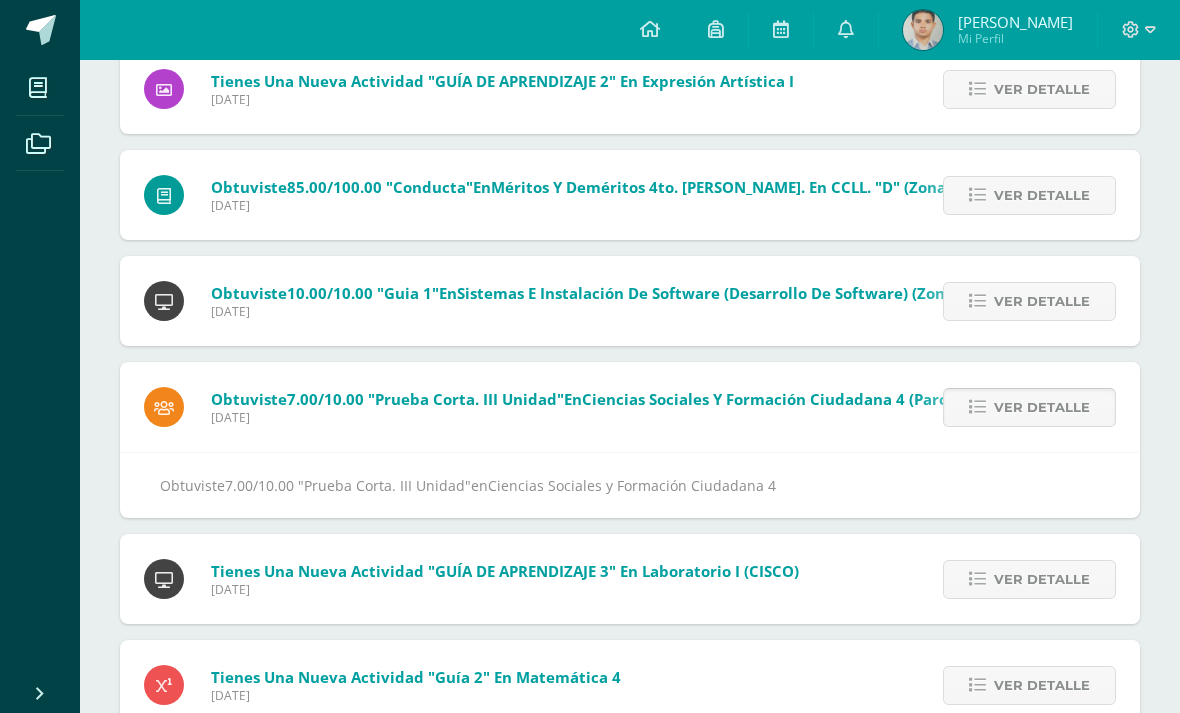 click on "Ver detalle" at bounding box center (1029, 407) 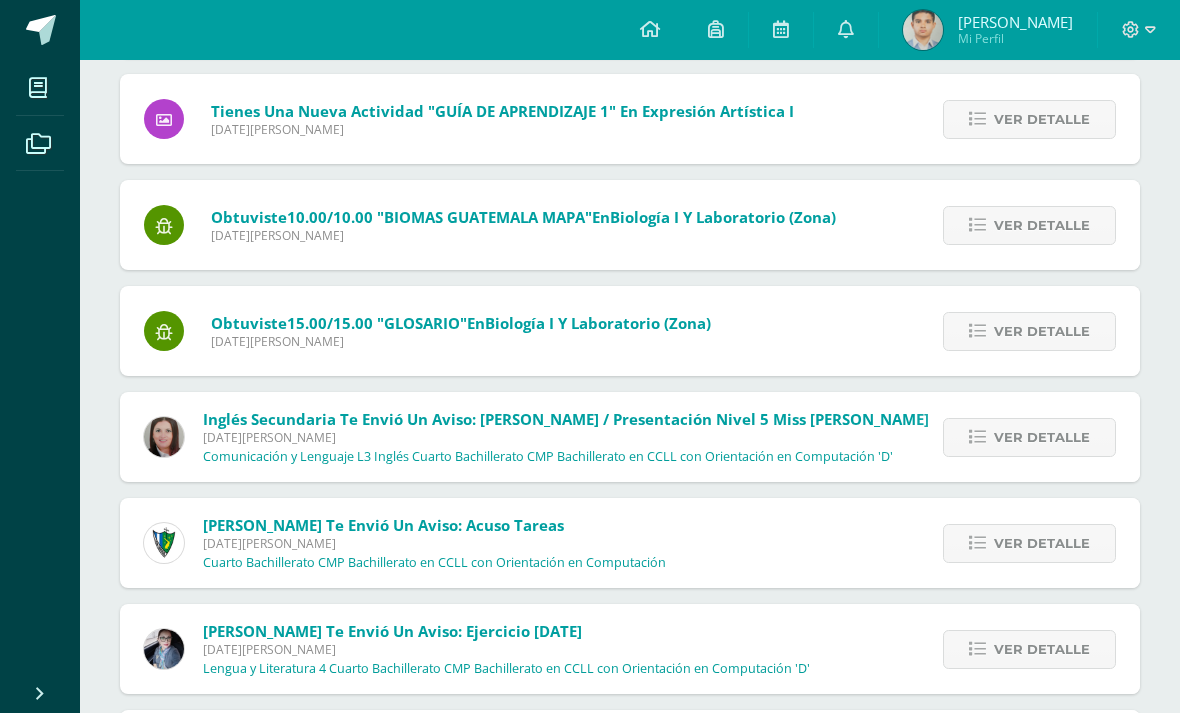 scroll, scrollTop: 5348, scrollLeft: 0, axis: vertical 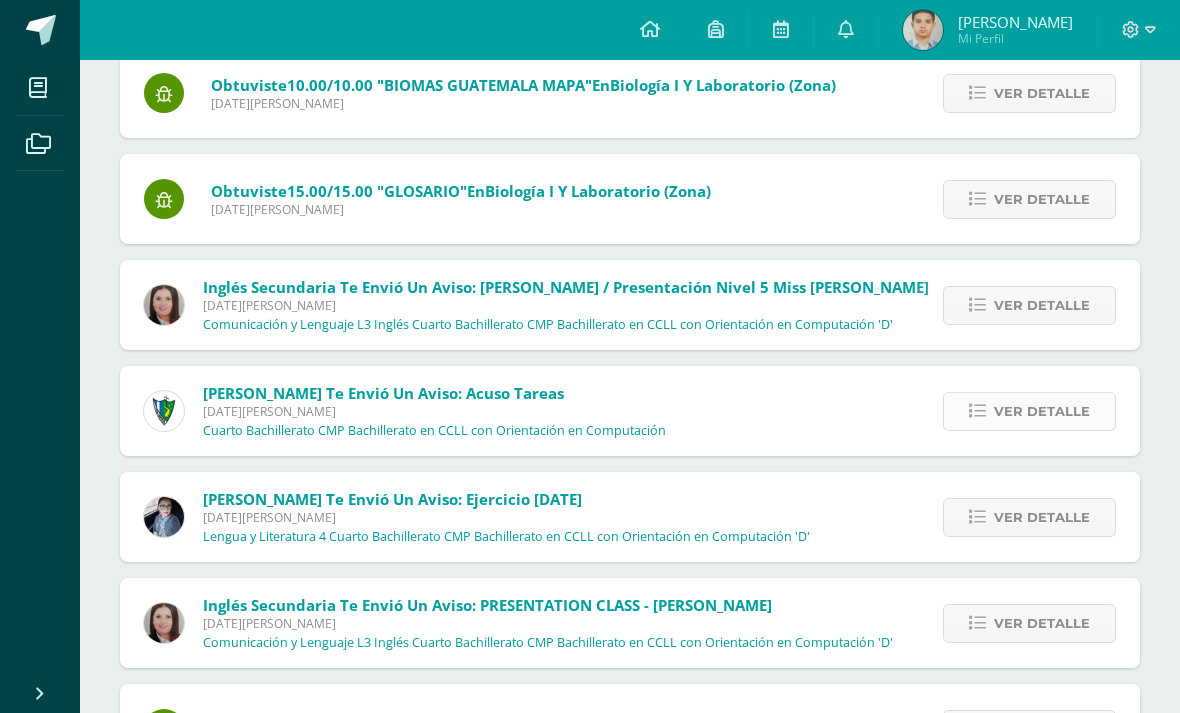 click on "Ver detalle" at bounding box center [1042, 411] 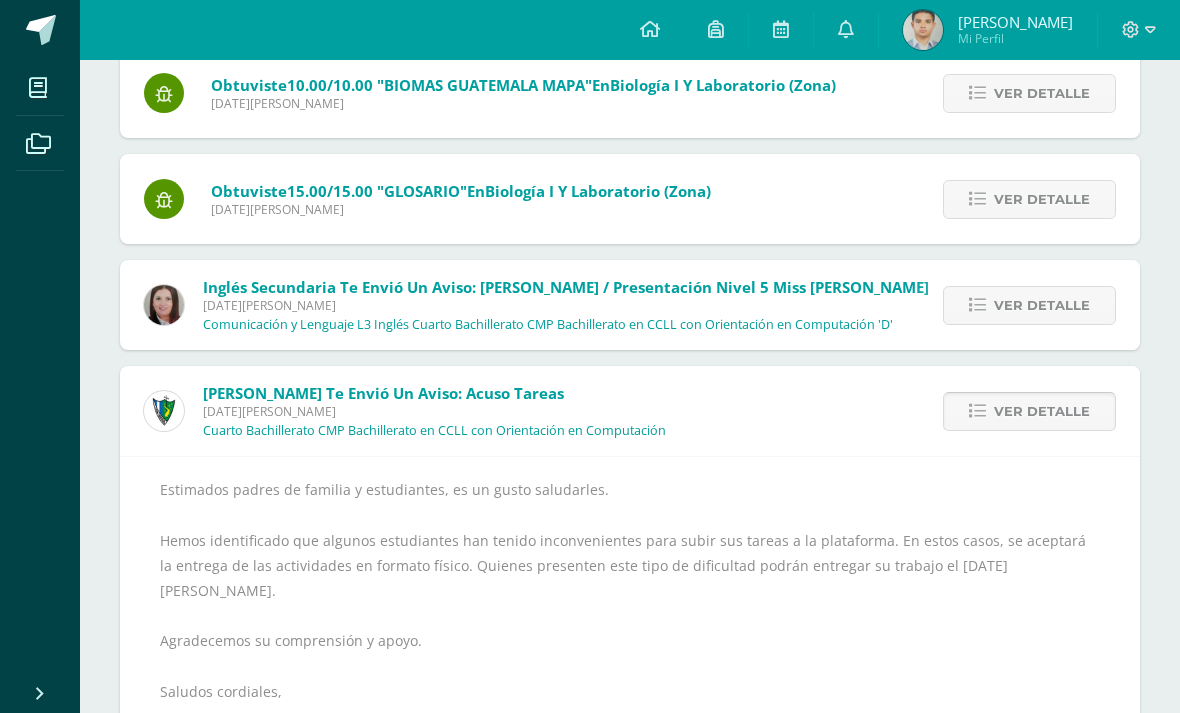 click on "Ver detalle" at bounding box center (1042, 411) 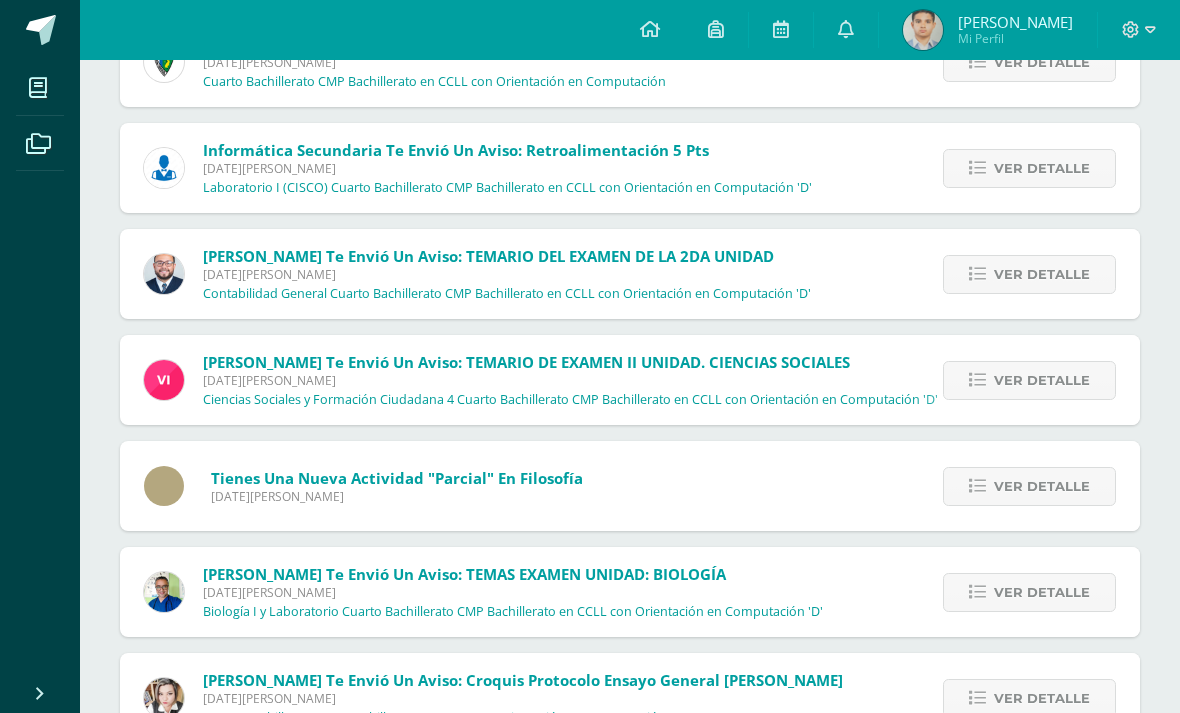 scroll, scrollTop: 7838, scrollLeft: 0, axis: vertical 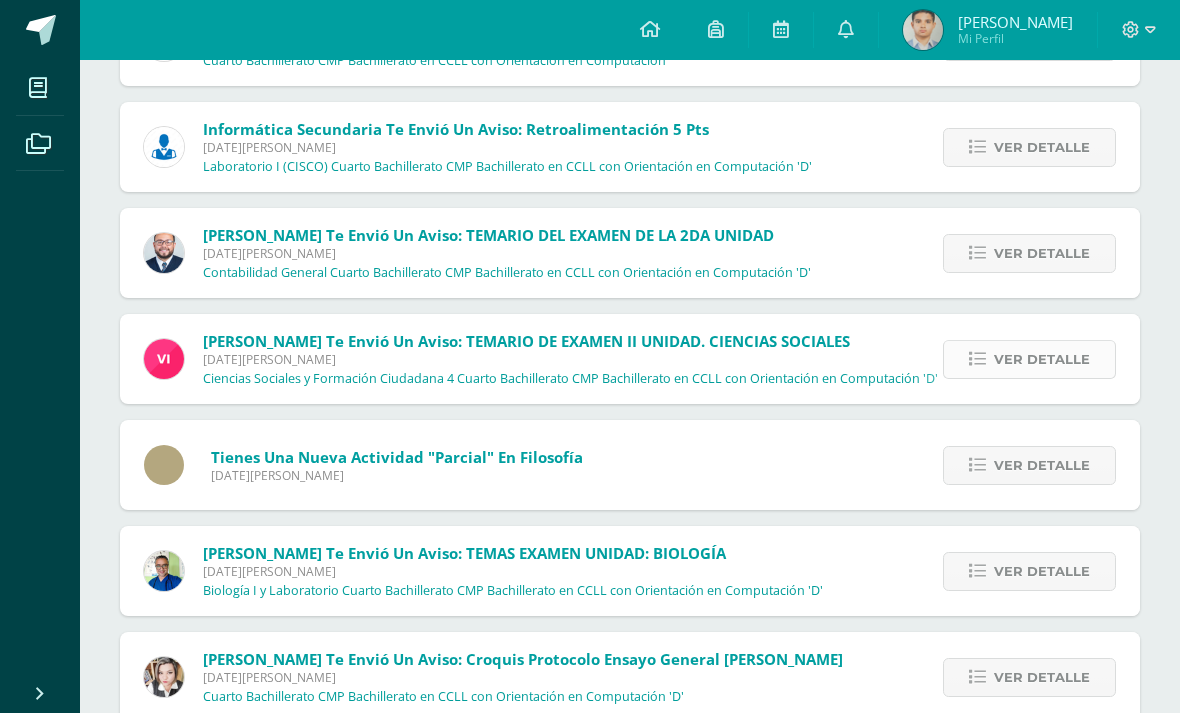 click on "Ver detalle" at bounding box center (1042, 359) 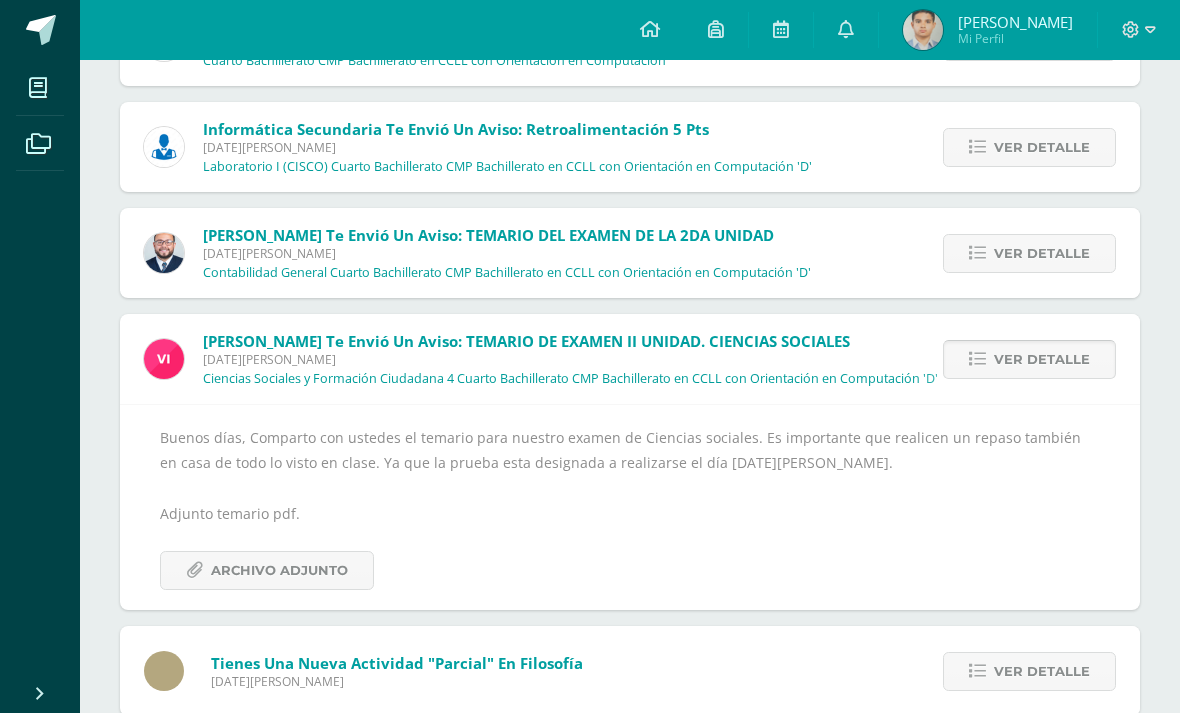 click on "Ver detalle" at bounding box center (1042, 359) 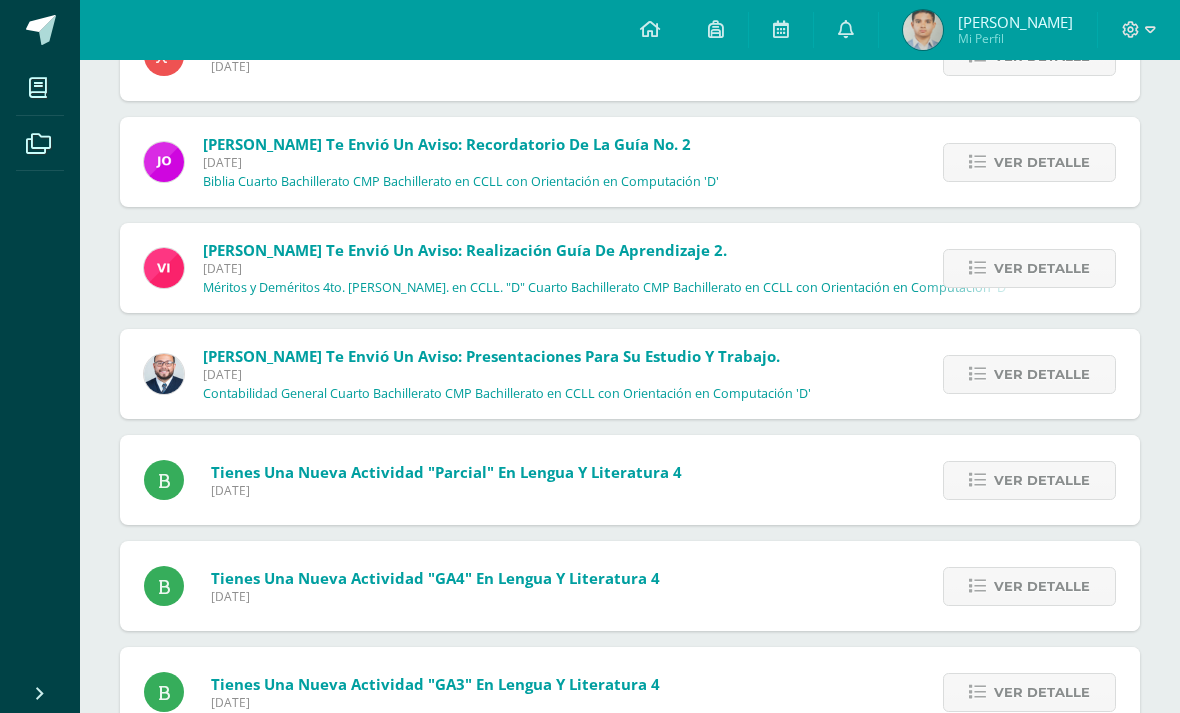 scroll, scrollTop: 0, scrollLeft: 0, axis: both 